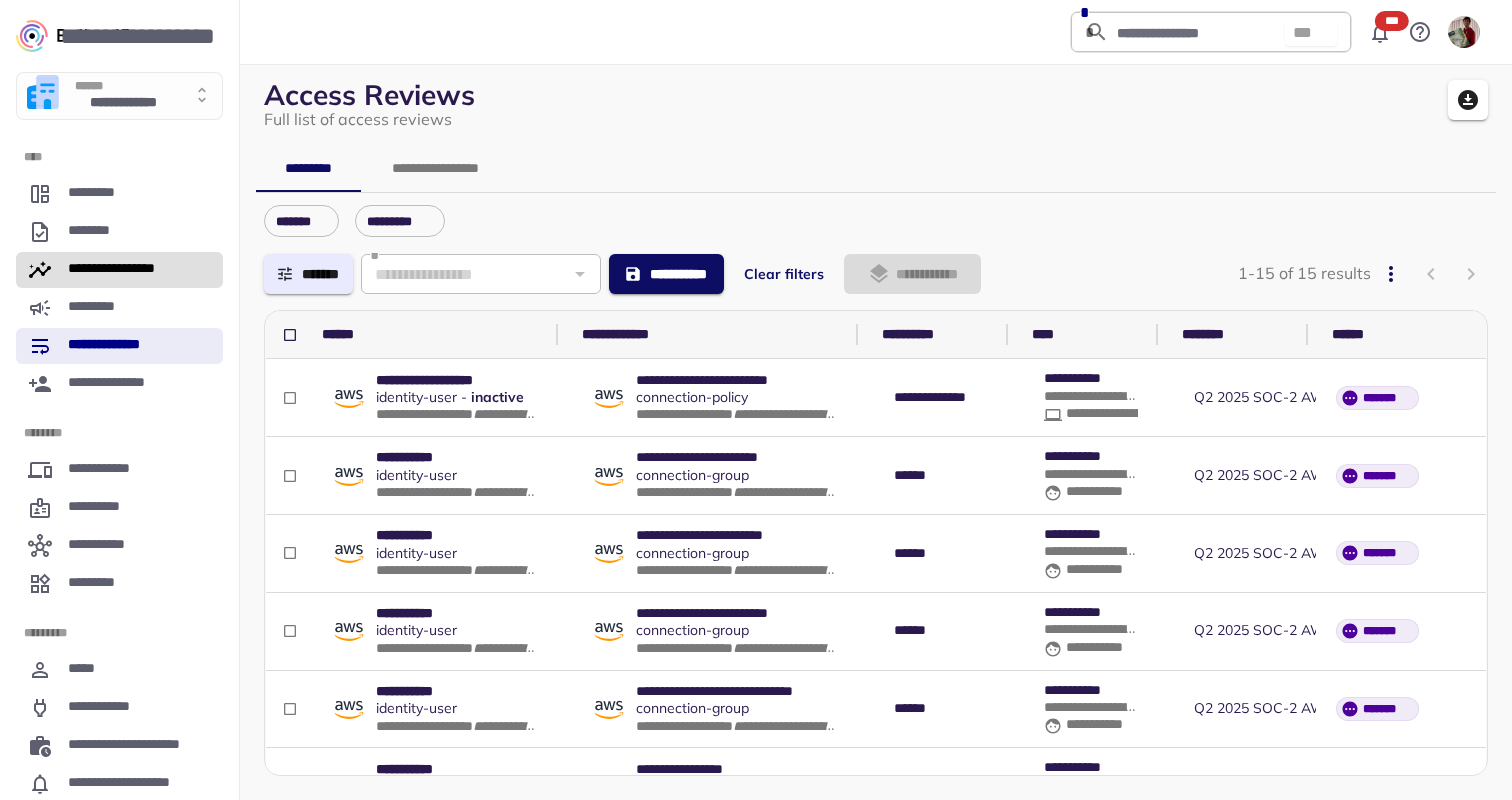 scroll, scrollTop: 0, scrollLeft: 0, axis: both 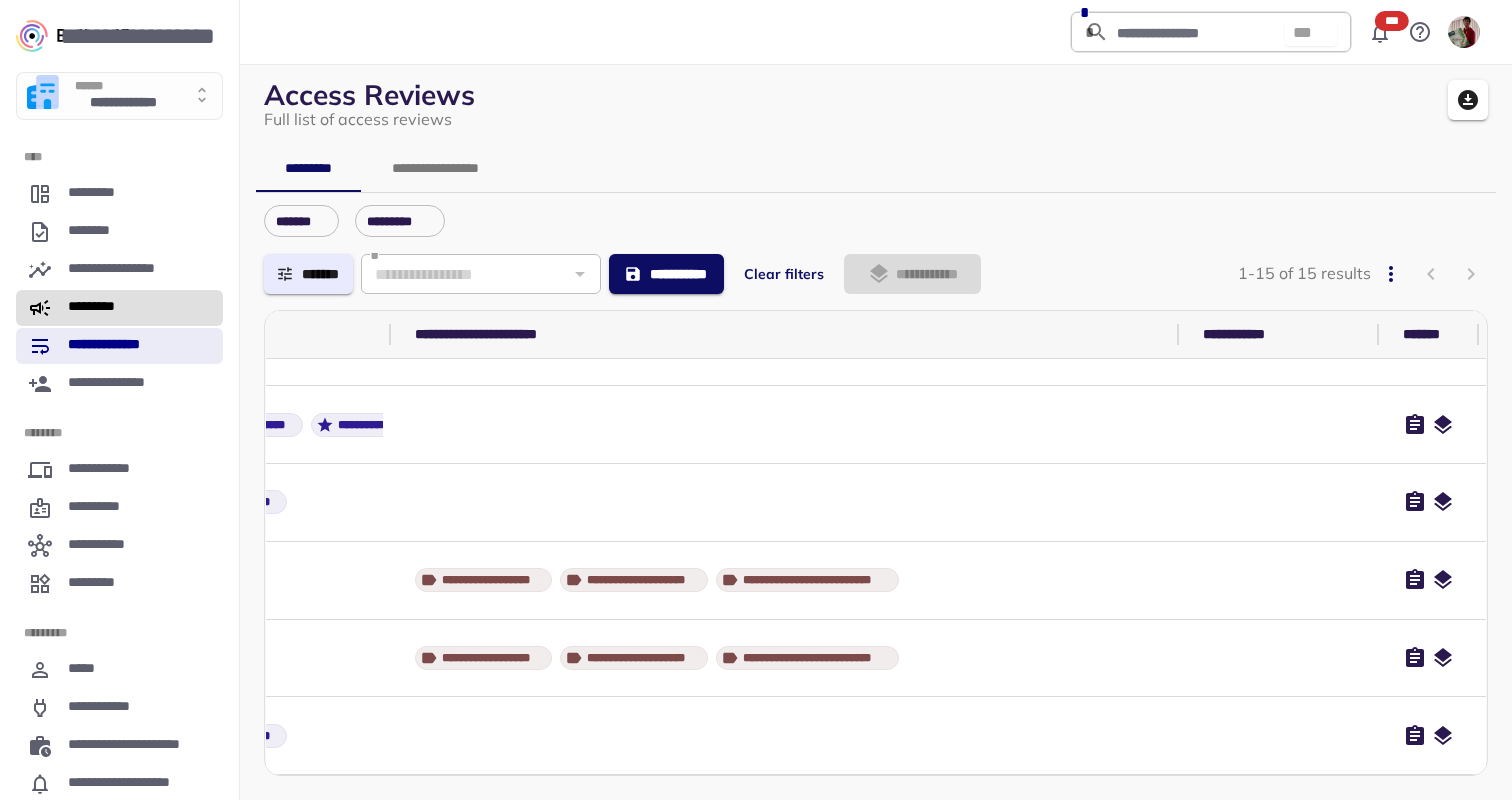 click on "*********" at bounding box center [104, 308] 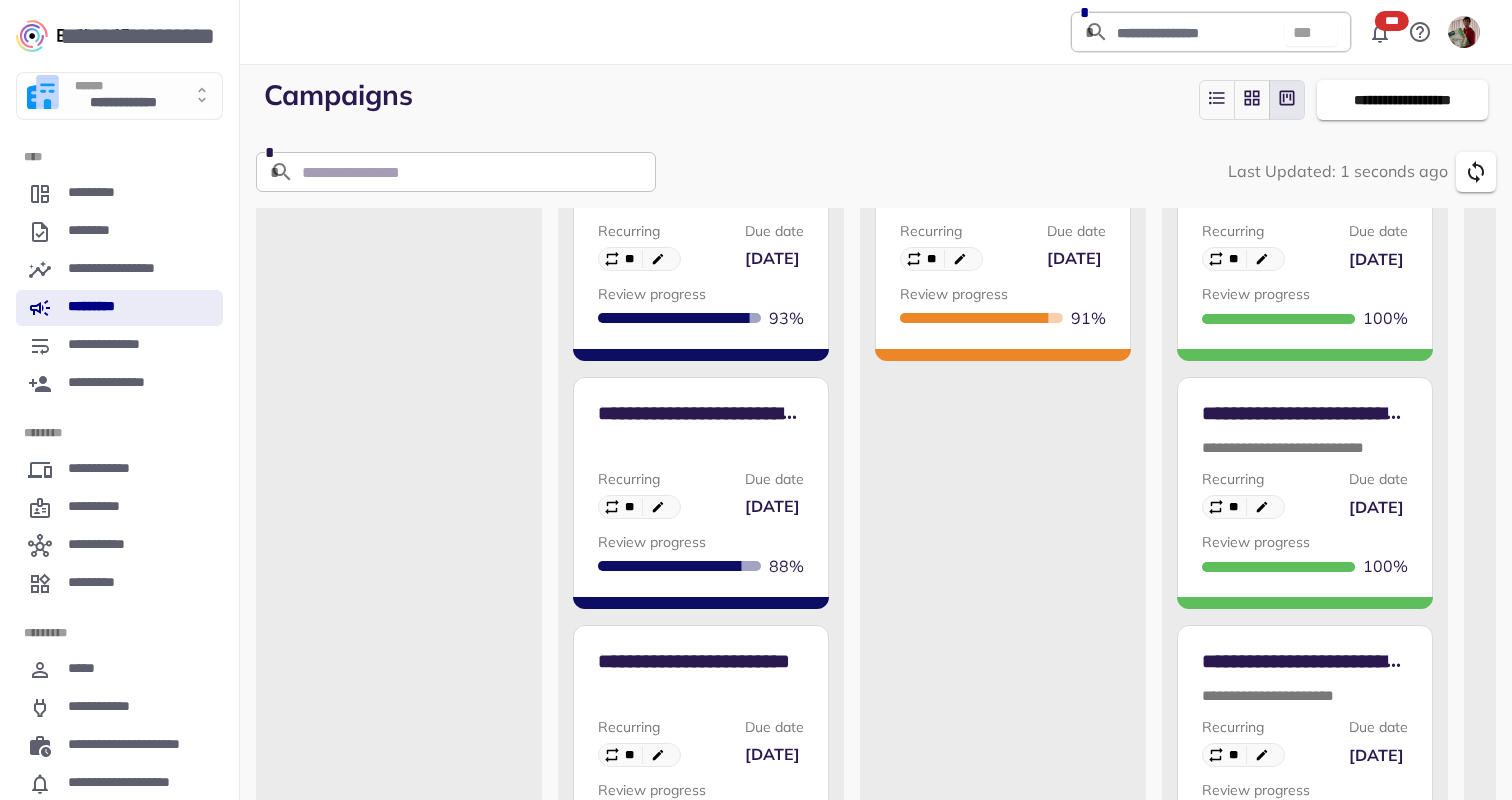 scroll, scrollTop: 0, scrollLeft: 0, axis: both 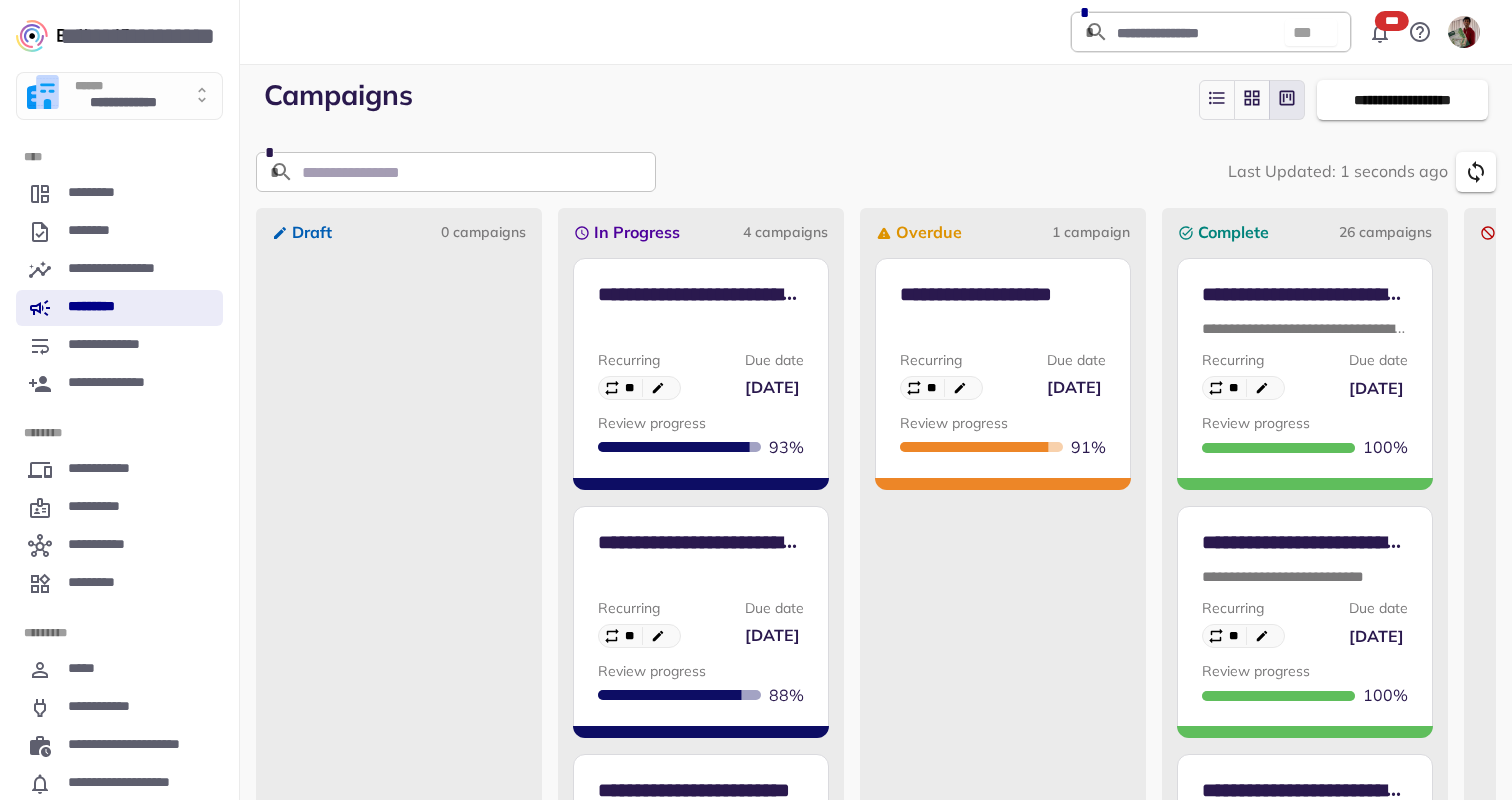 click on "**********" at bounding box center (701, 341) 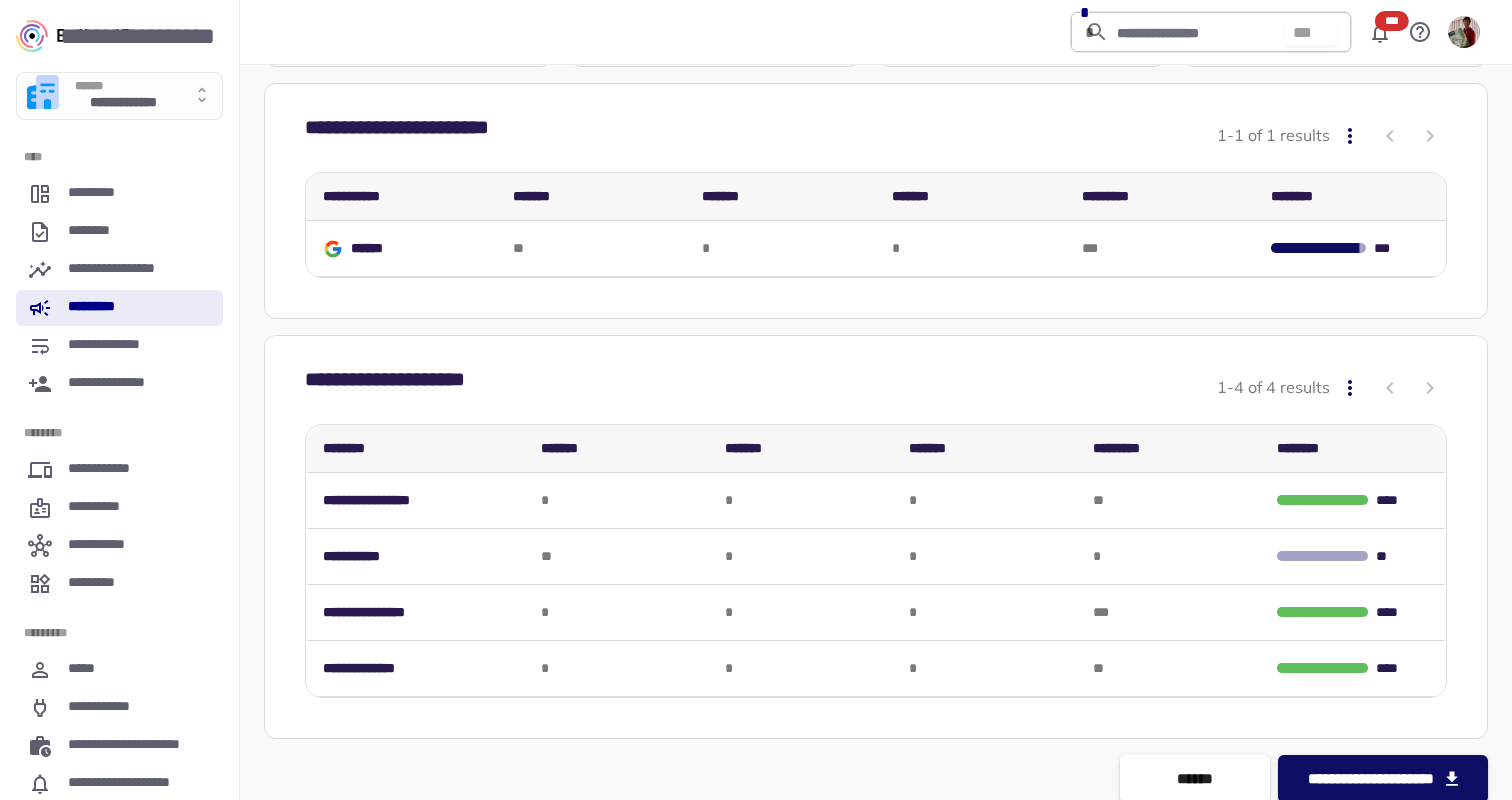 scroll, scrollTop: 174, scrollLeft: 0, axis: vertical 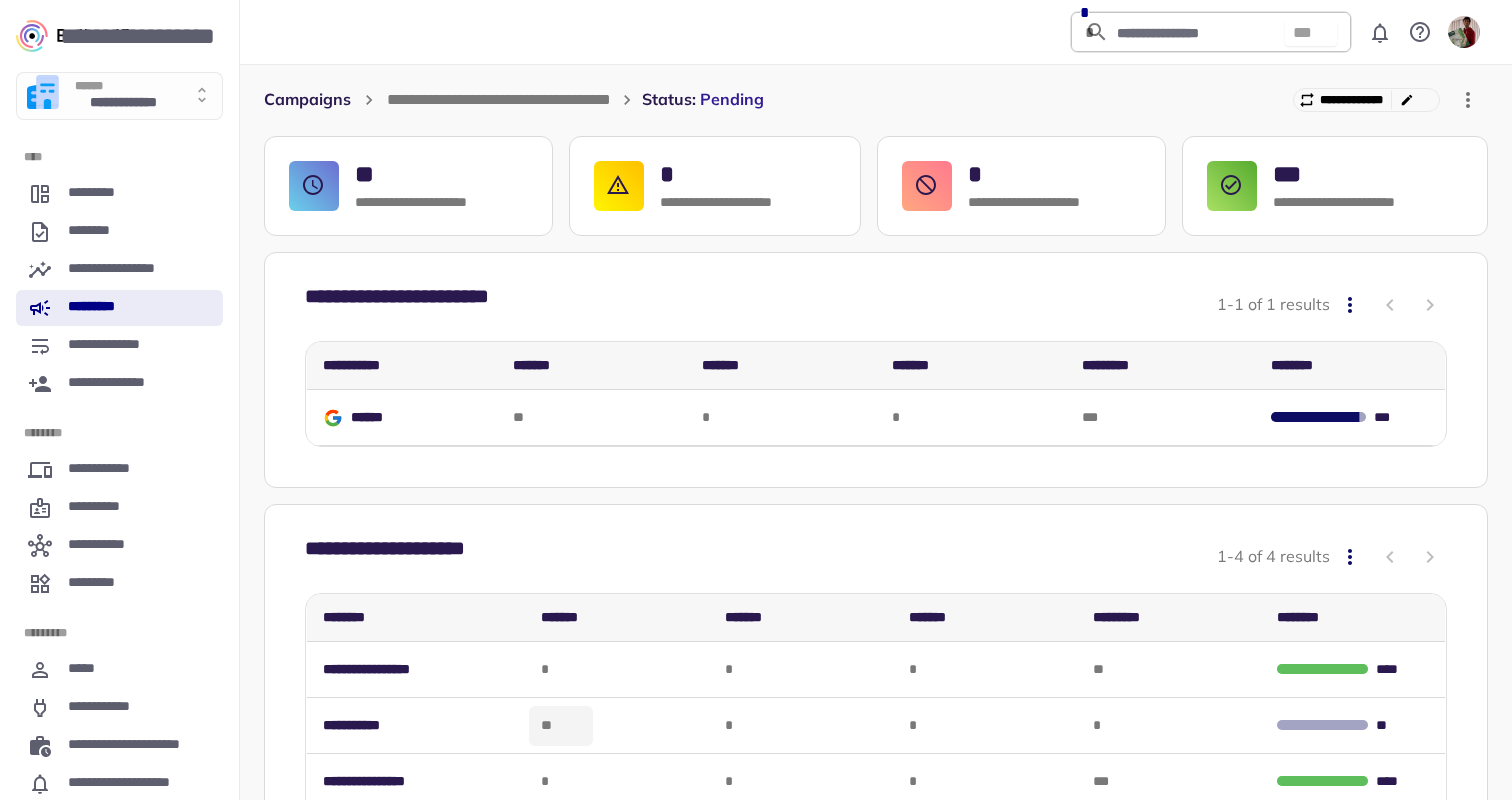 click on "**" at bounding box center (561, 726) 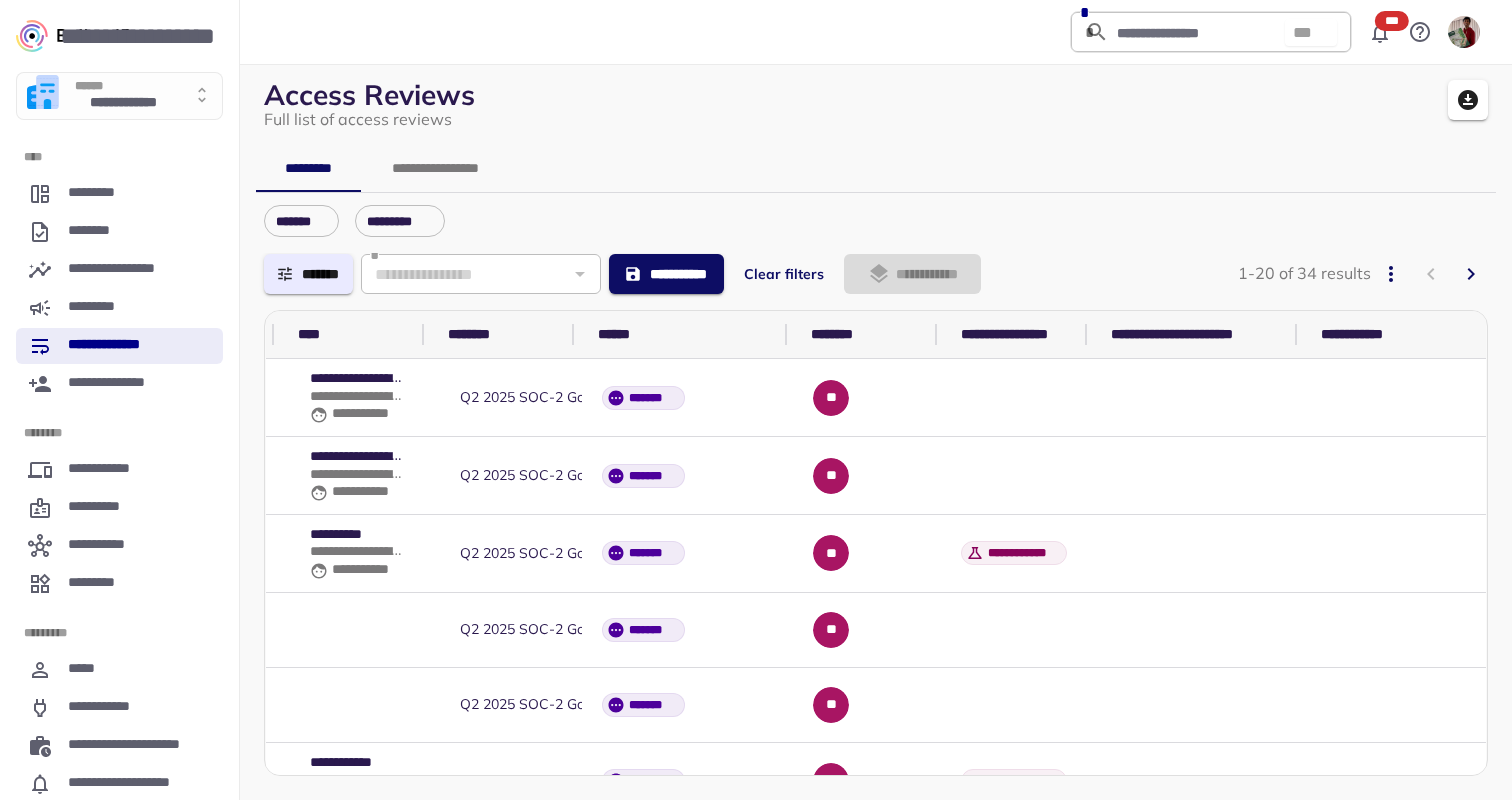 scroll, scrollTop: 0, scrollLeft: 853, axis: horizontal 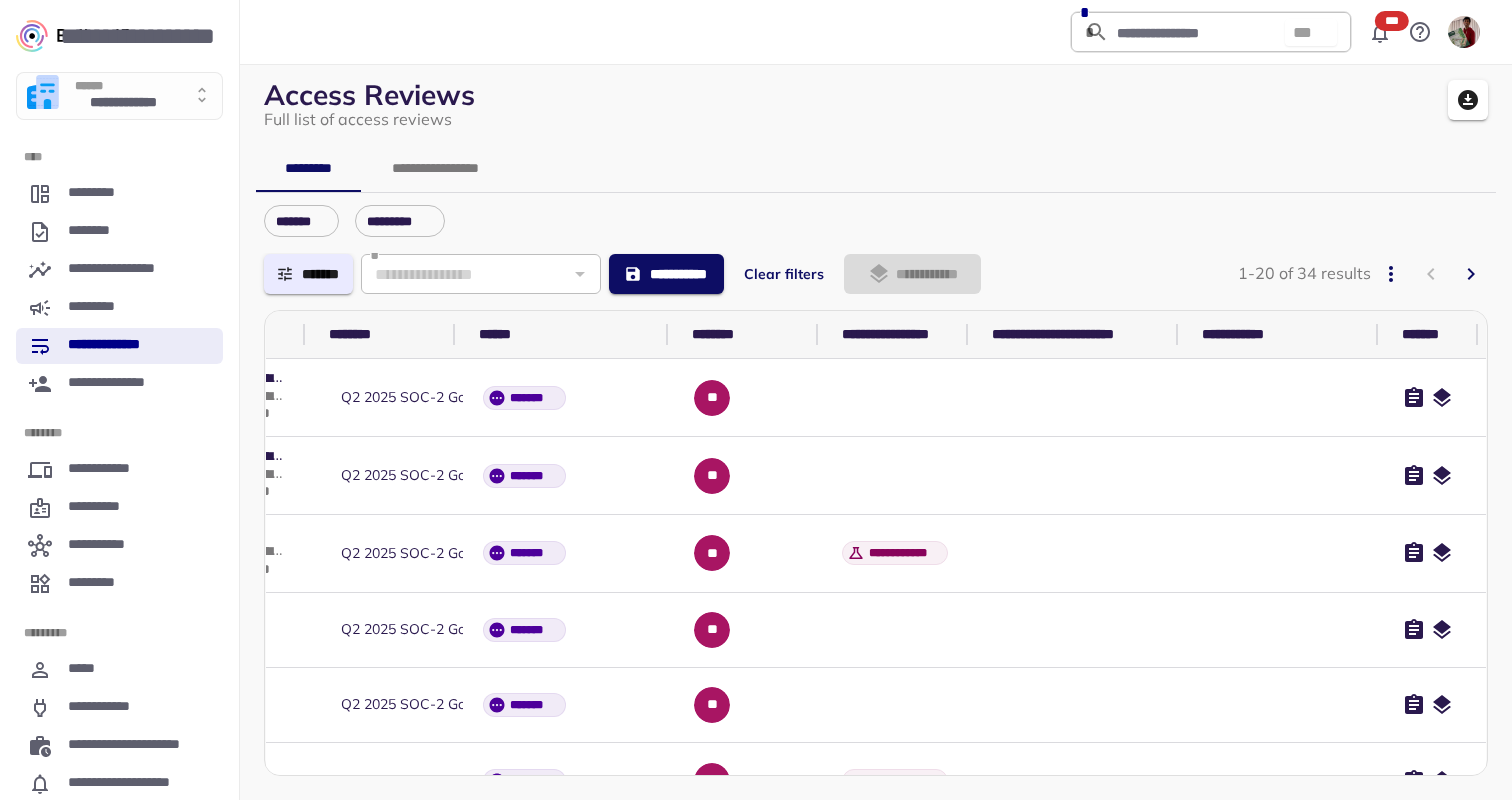 click 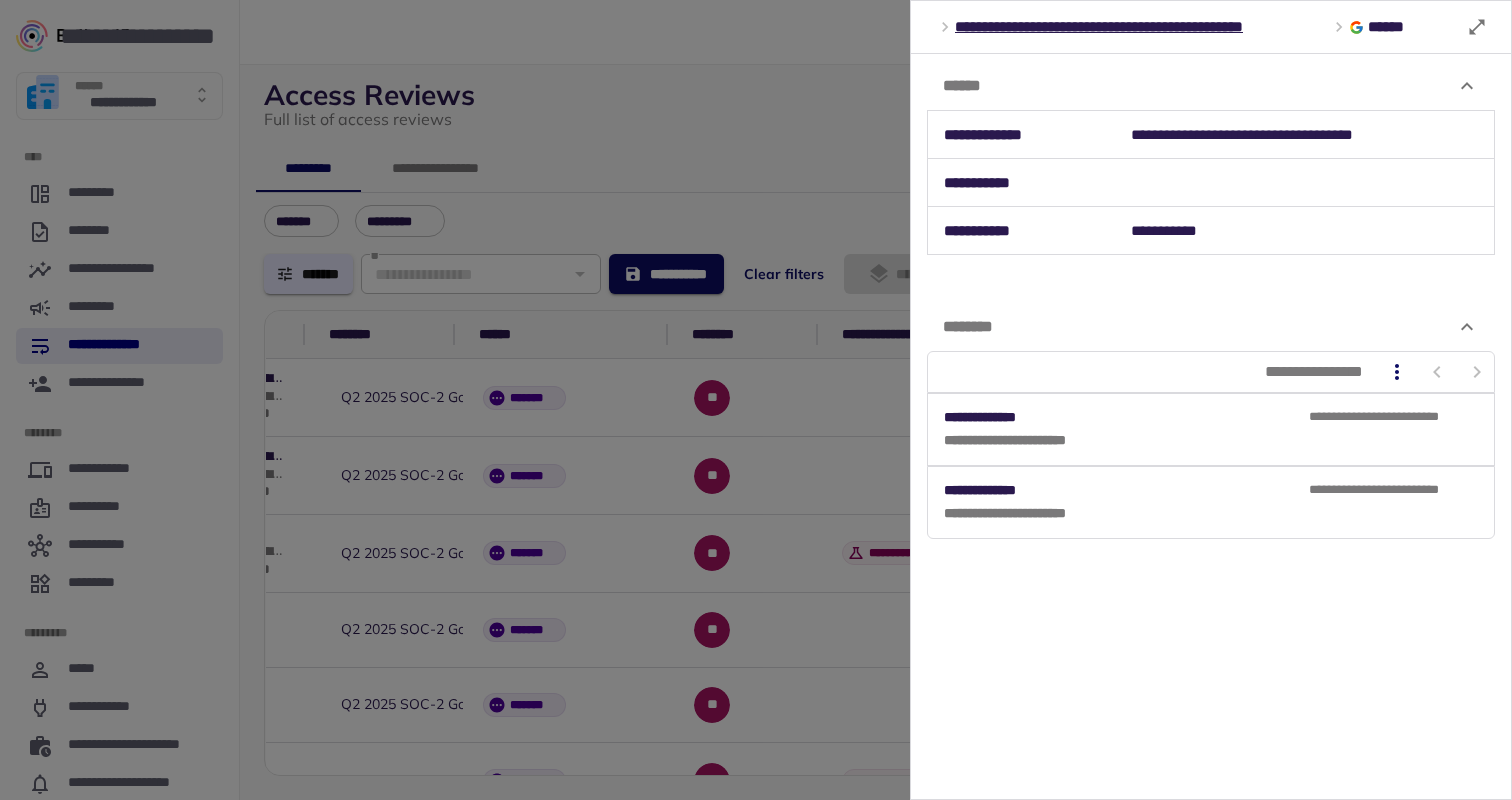 click at bounding box center [756, 400] 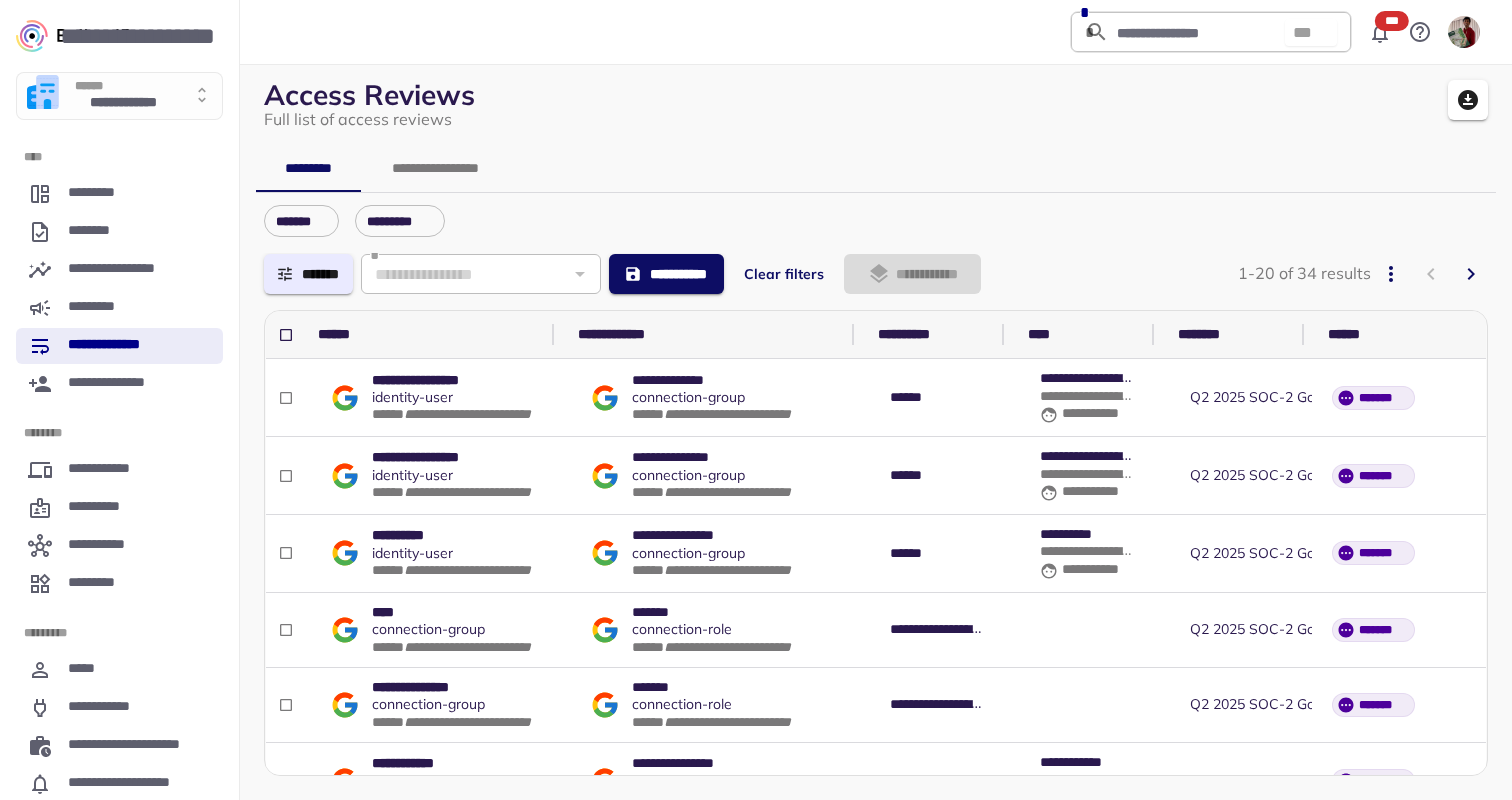 scroll, scrollTop: 0, scrollLeft: 0, axis: both 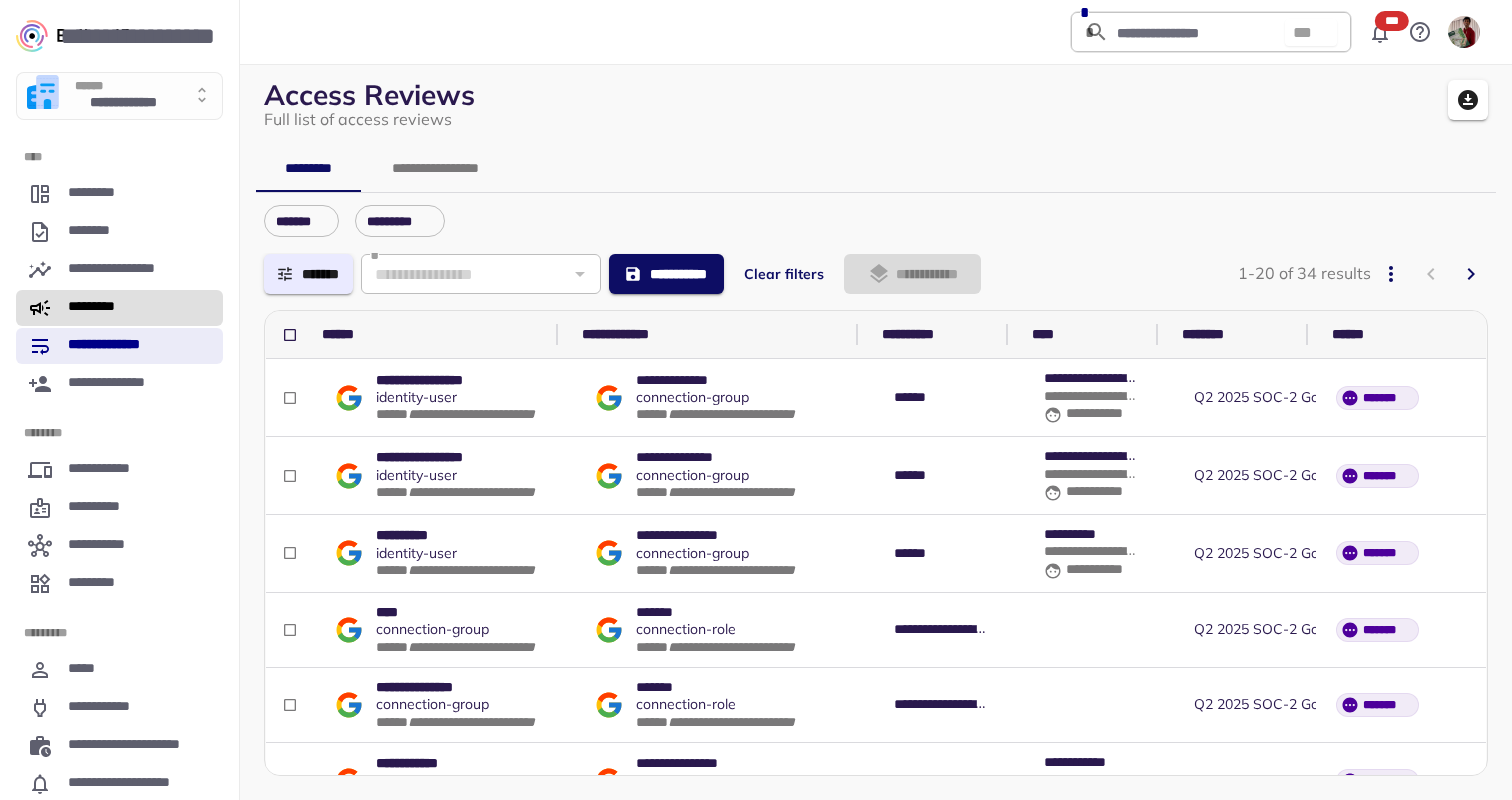 click on "*********" at bounding box center (104, 308) 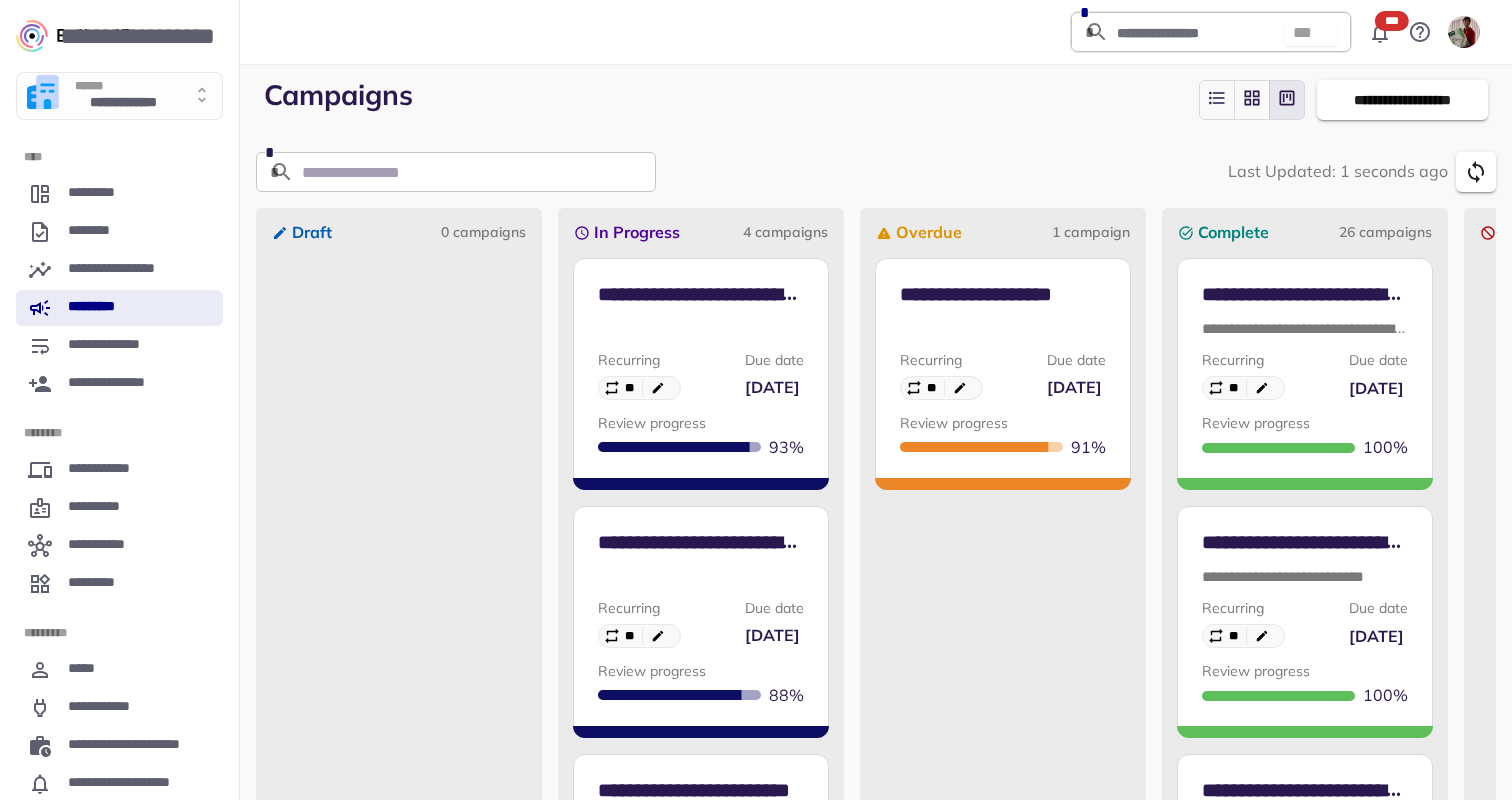 click on "Due date" at bounding box center (774, 360) 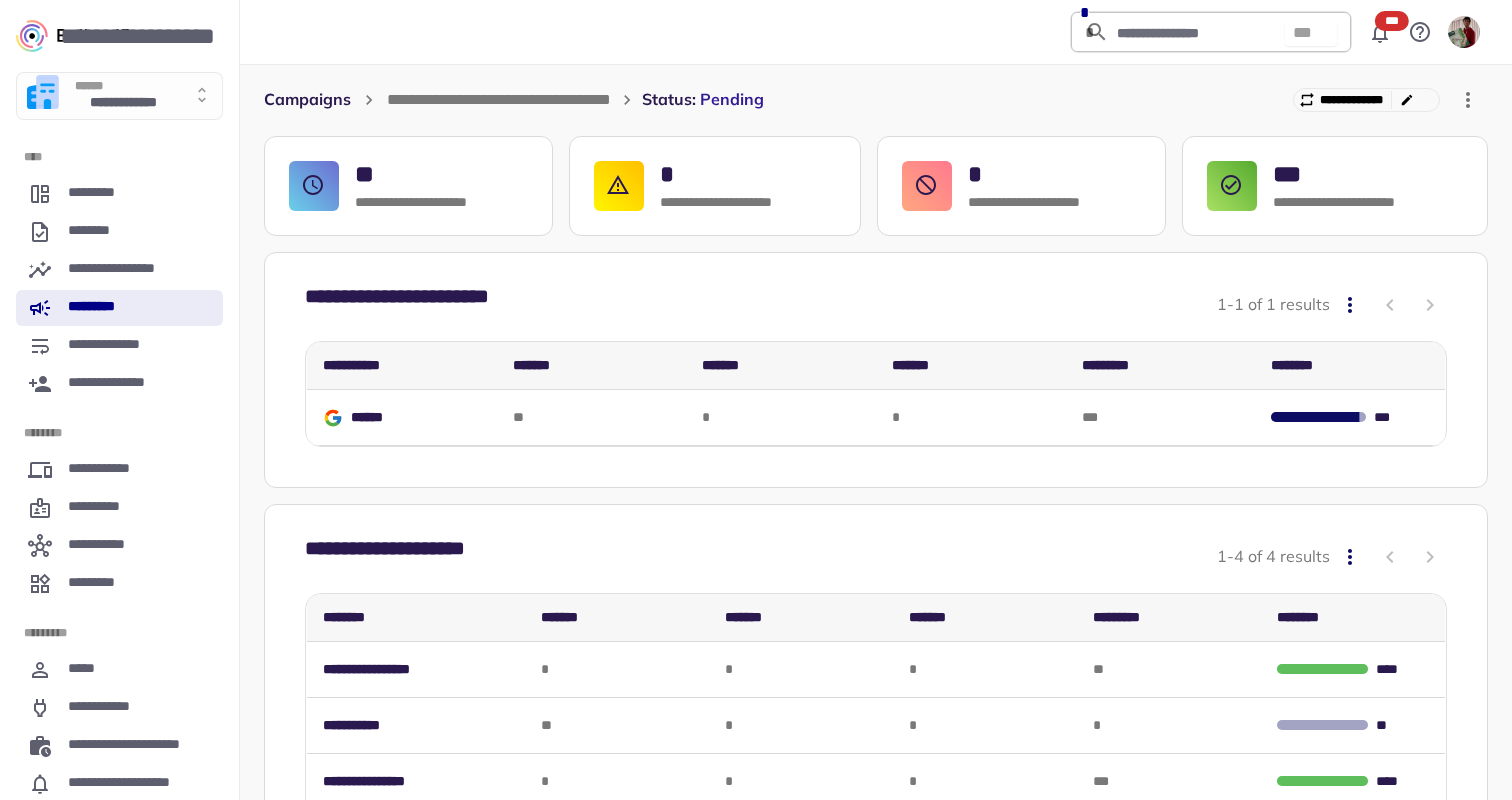 click on "*********" at bounding box center [104, 308] 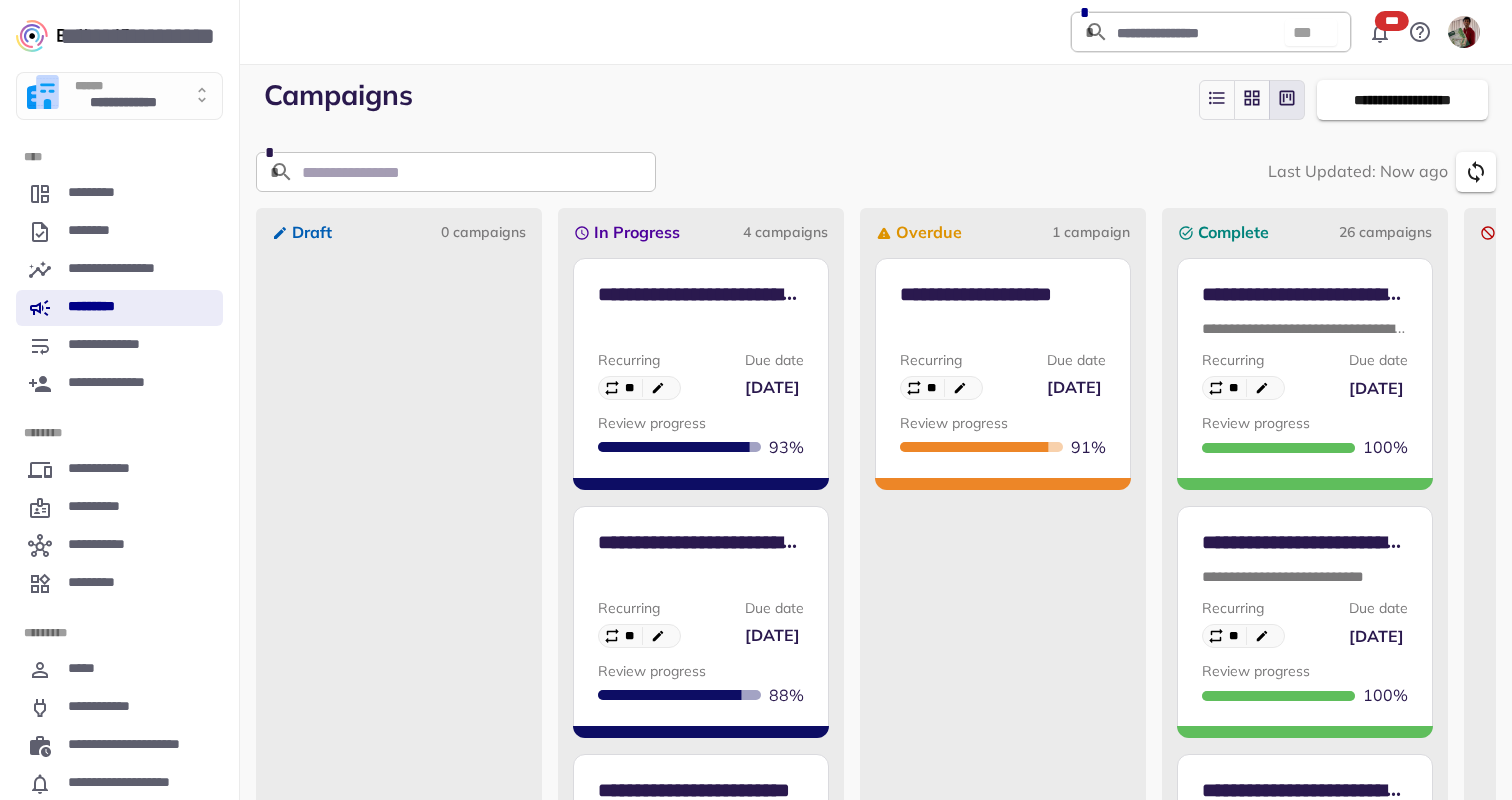click at bounding box center [701, 577] 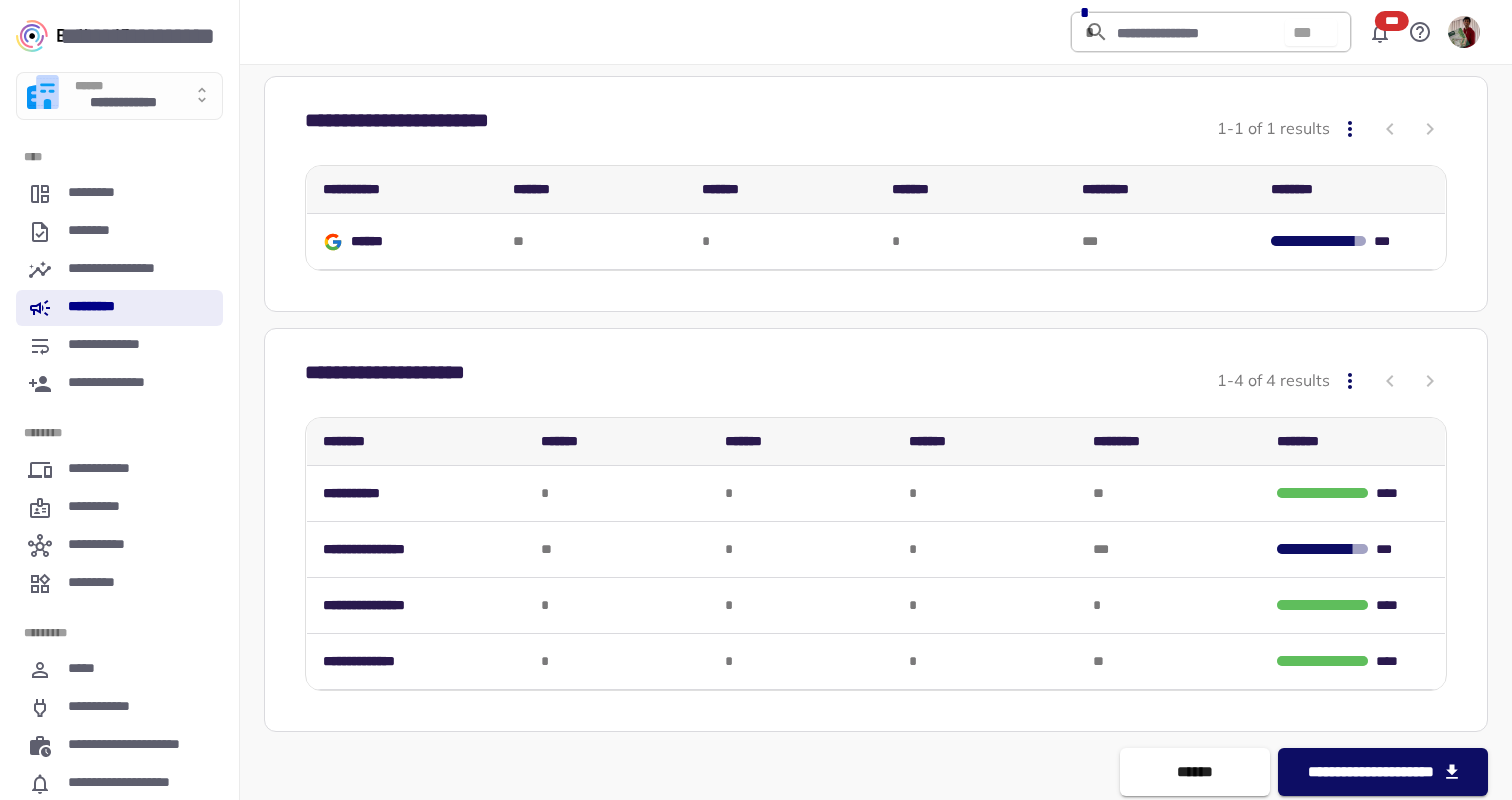 scroll, scrollTop: 184, scrollLeft: 0, axis: vertical 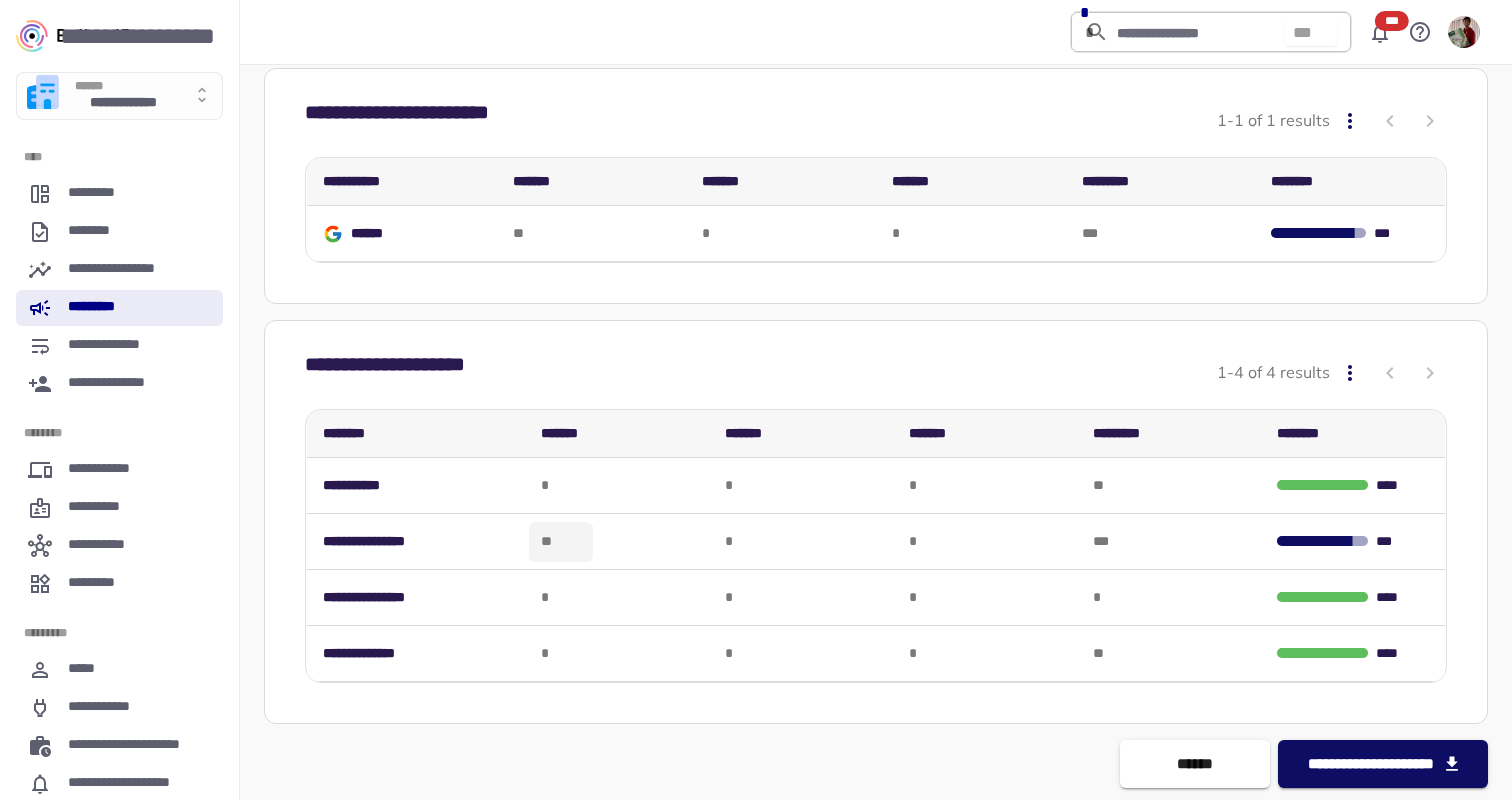 click on "**" at bounding box center [549, 541] 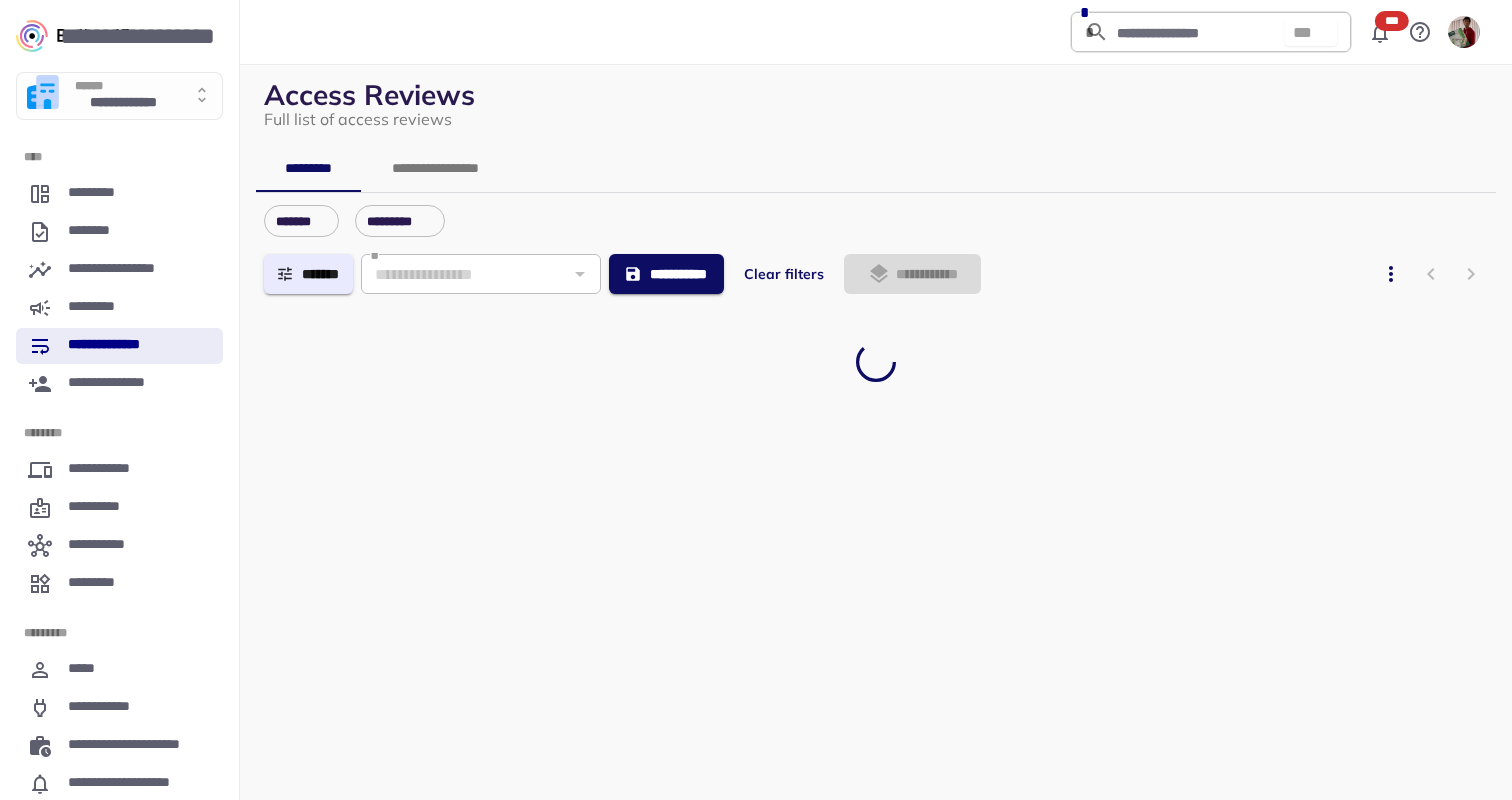 scroll, scrollTop: 0, scrollLeft: 0, axis: both 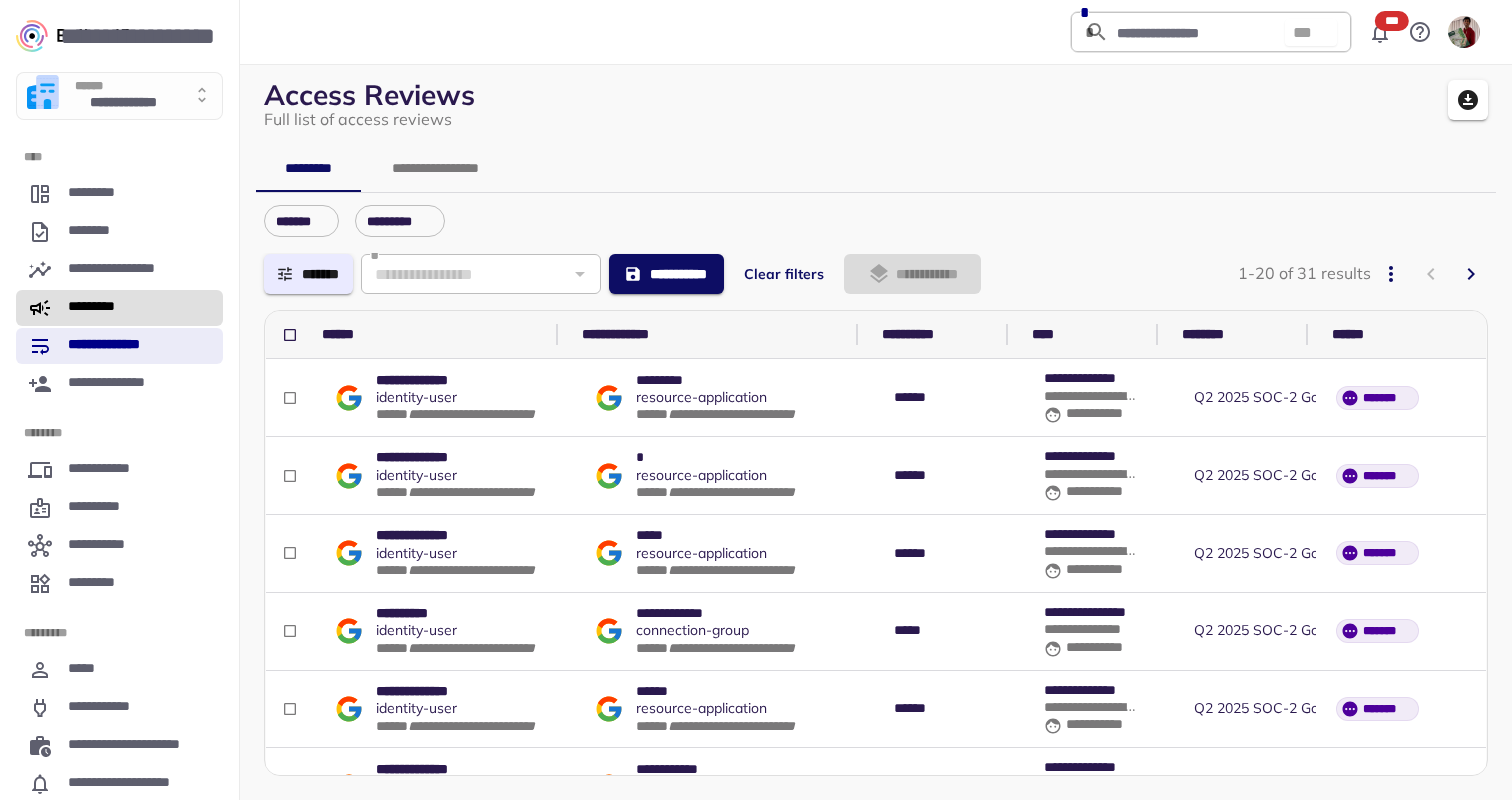 click on "*********" at bounding box center [104, 308] 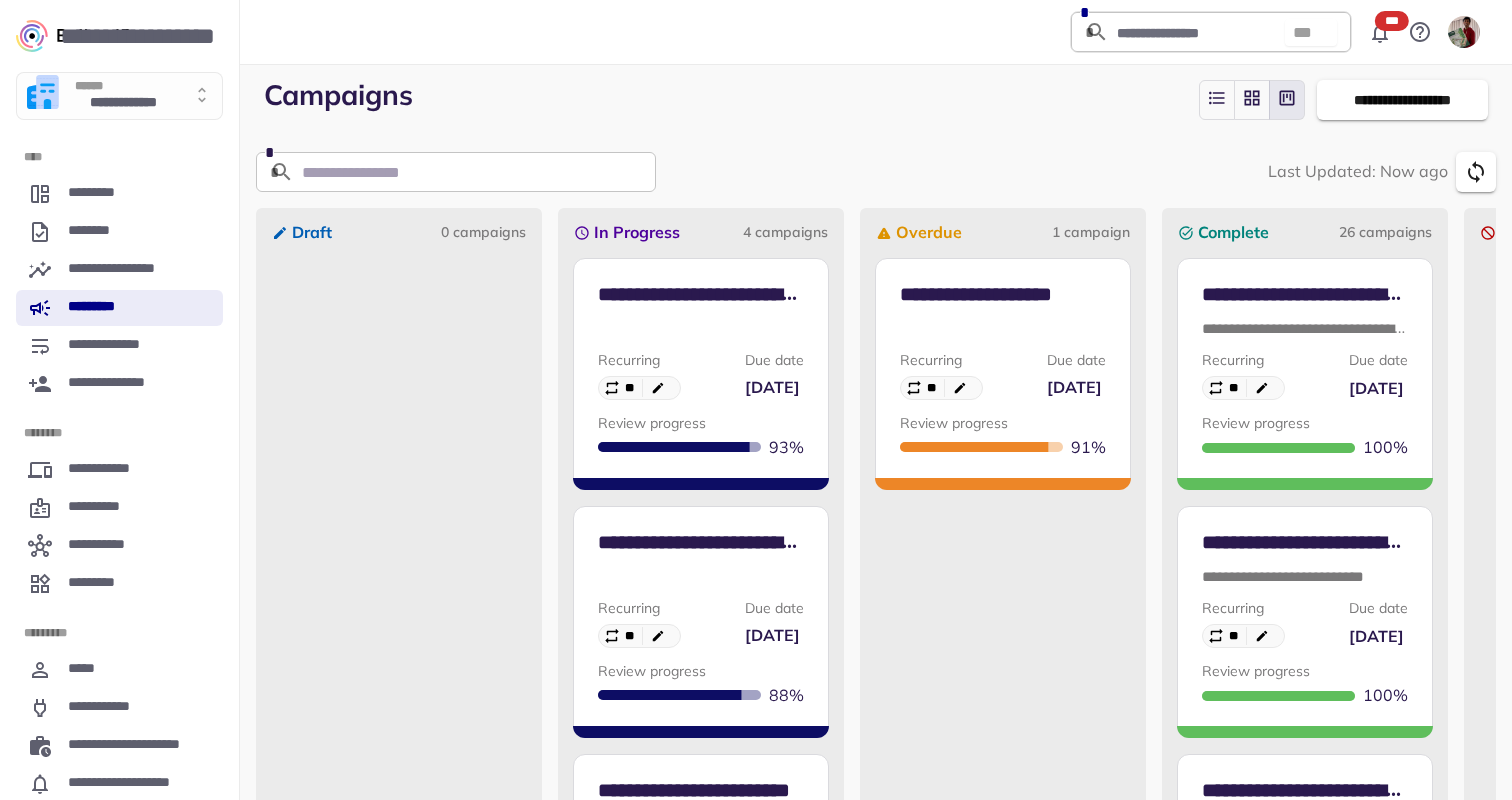 click on "**********" at bounding box center (701, 341) 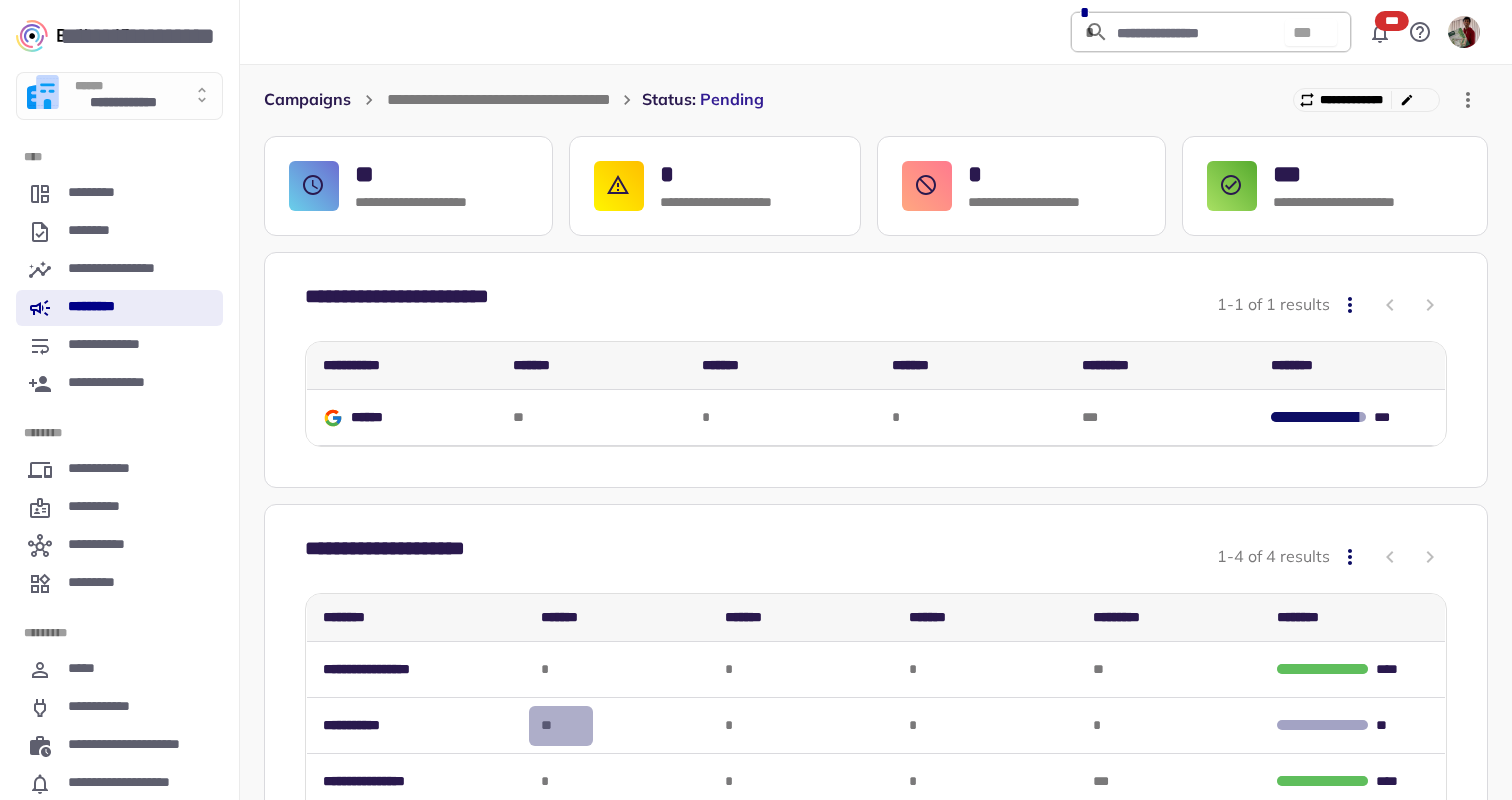 click on "**" at bounding box center (549, 725) 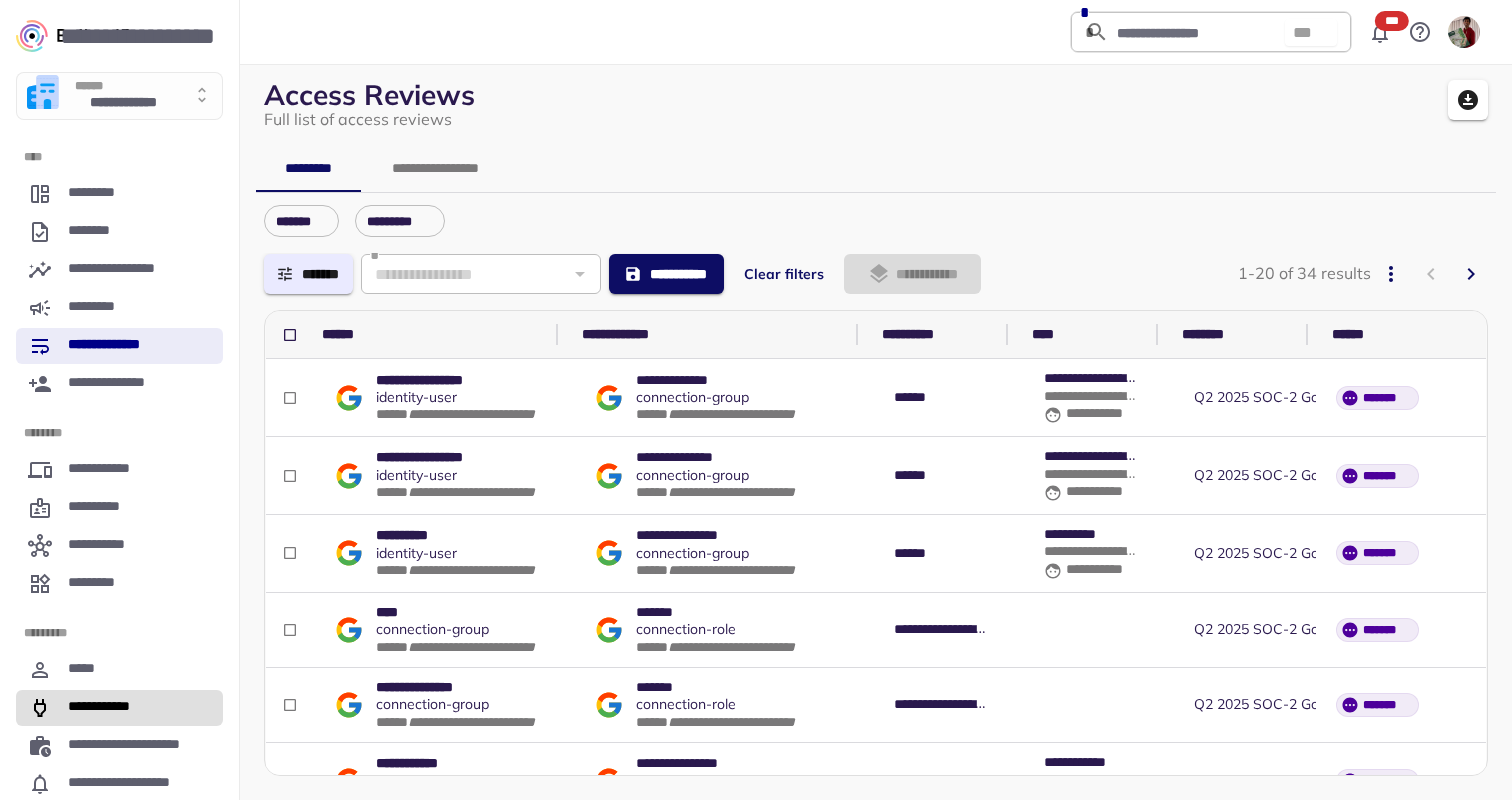 click on "**********" at bounding box center (119, 708) 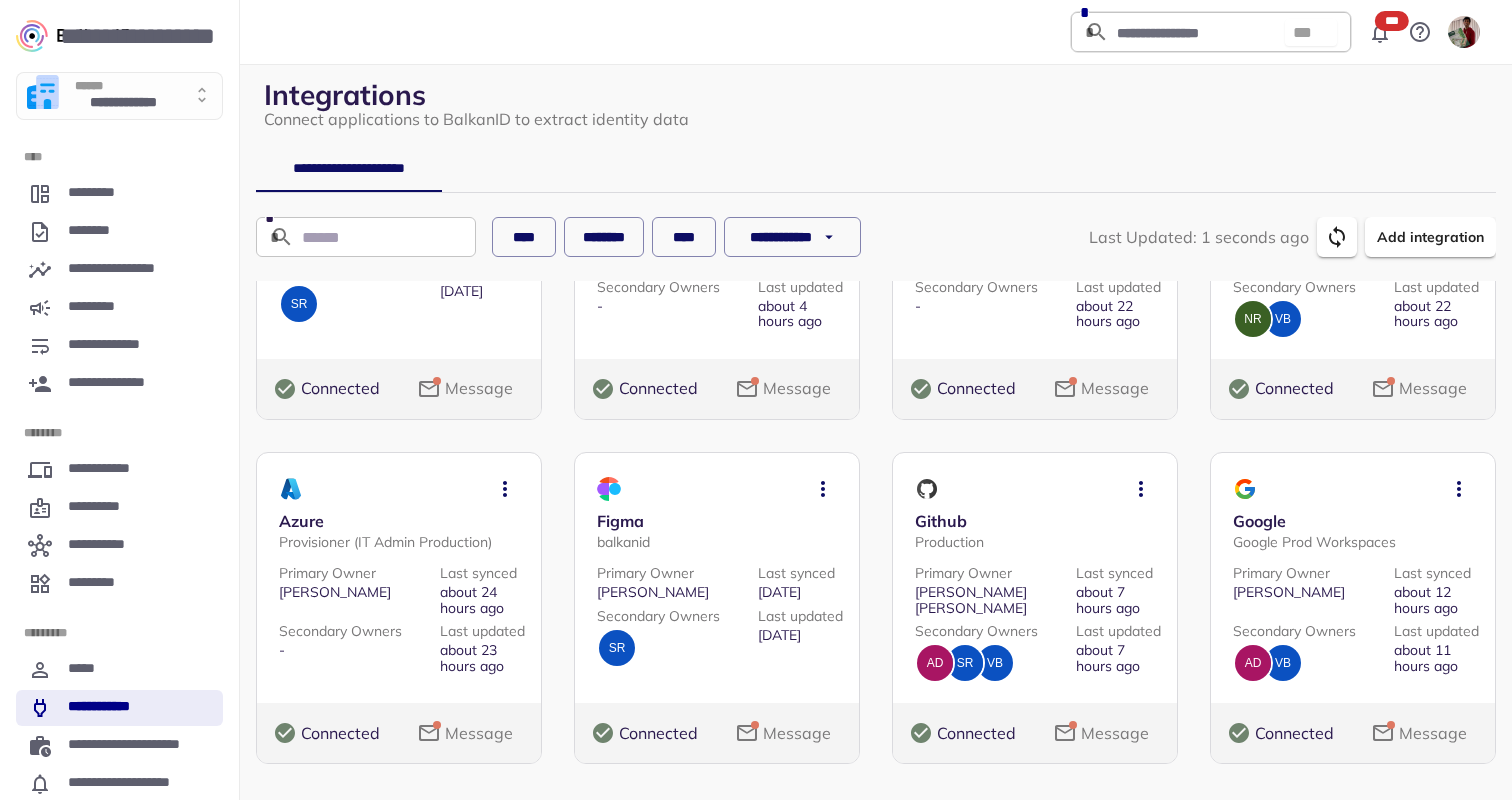 scroll, scrollTop: 331, scrollLeft: 0, axis: vertical 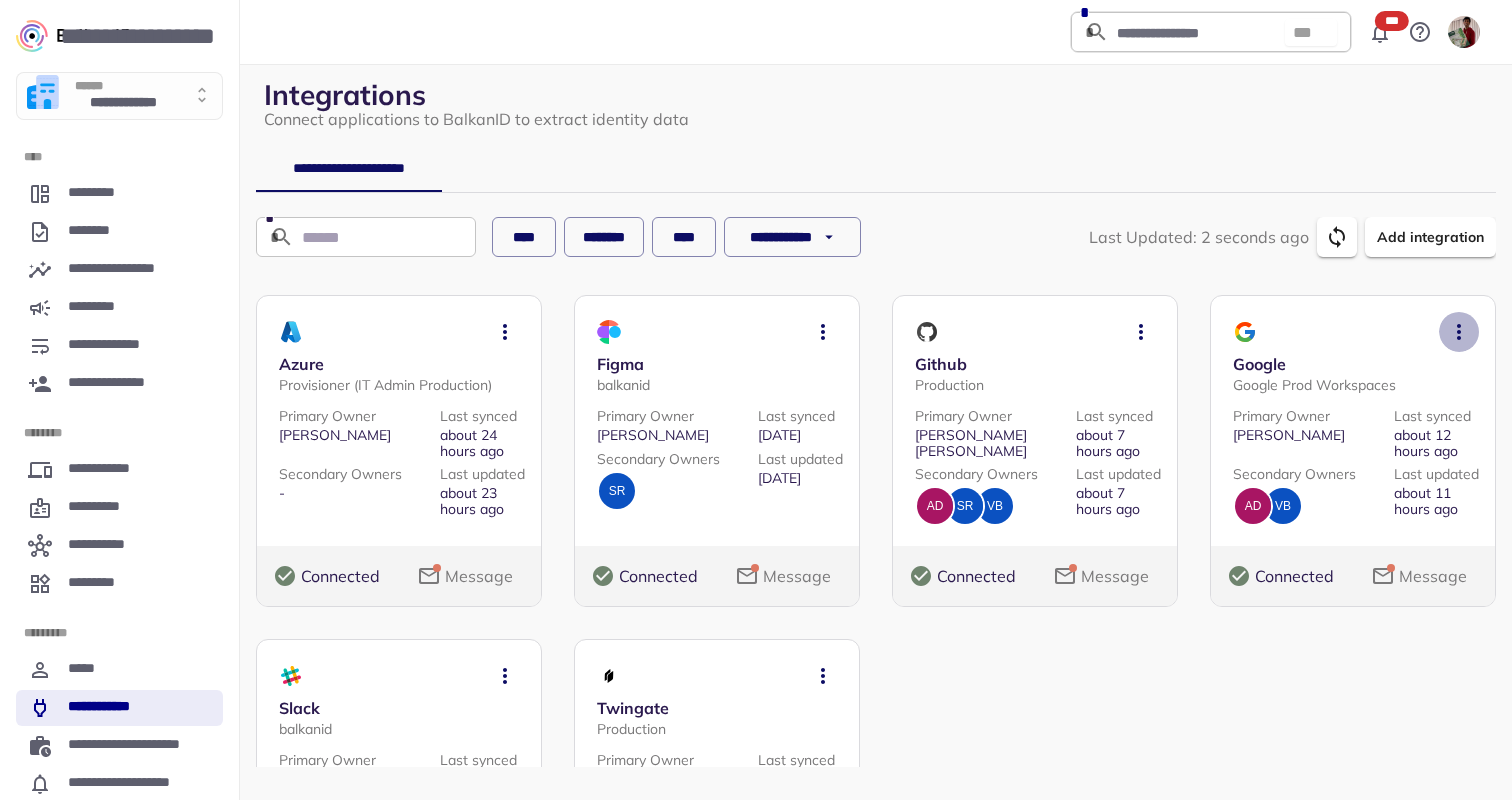click 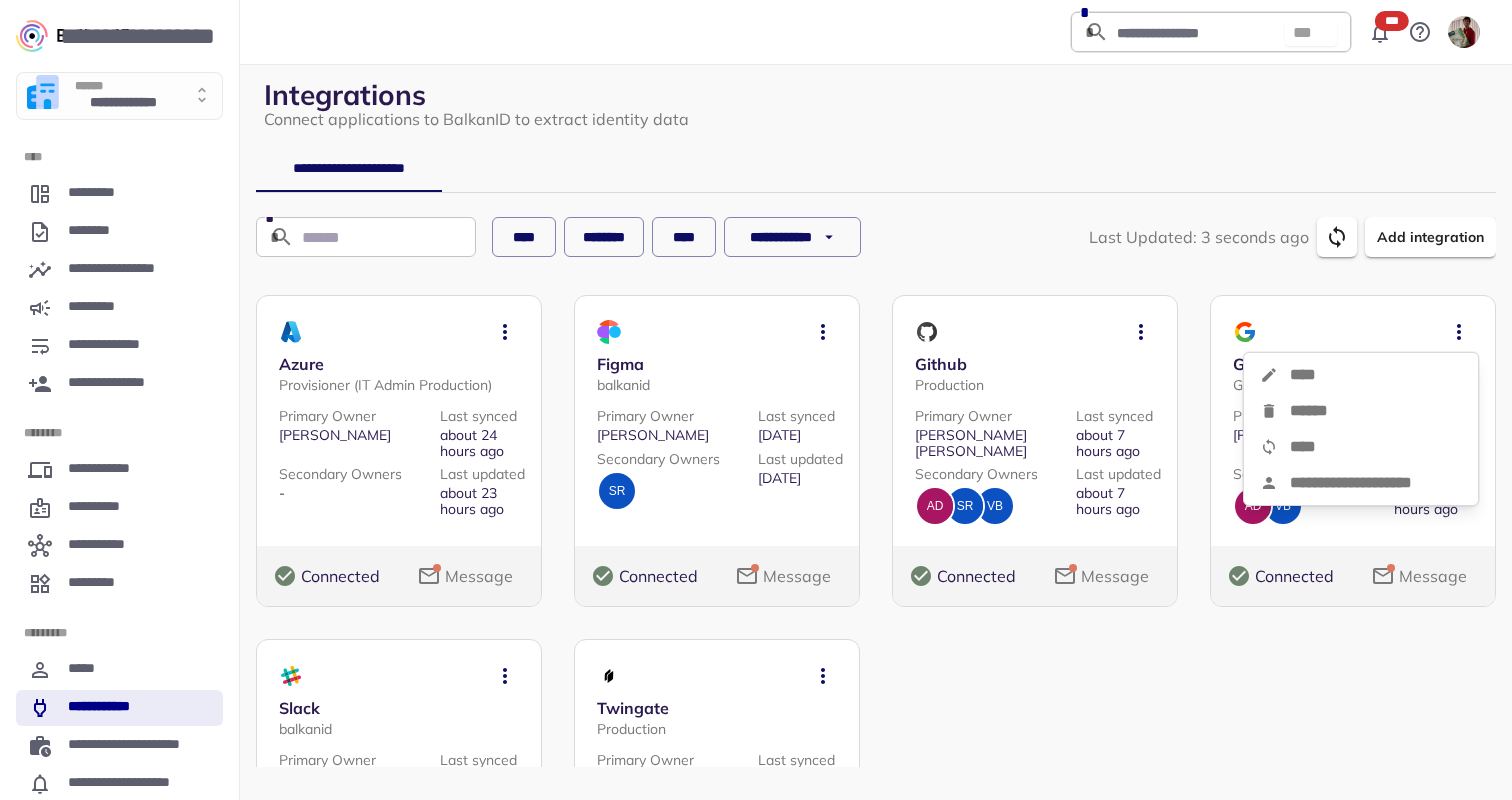 click on "****" at bounding box center (1361, 375) 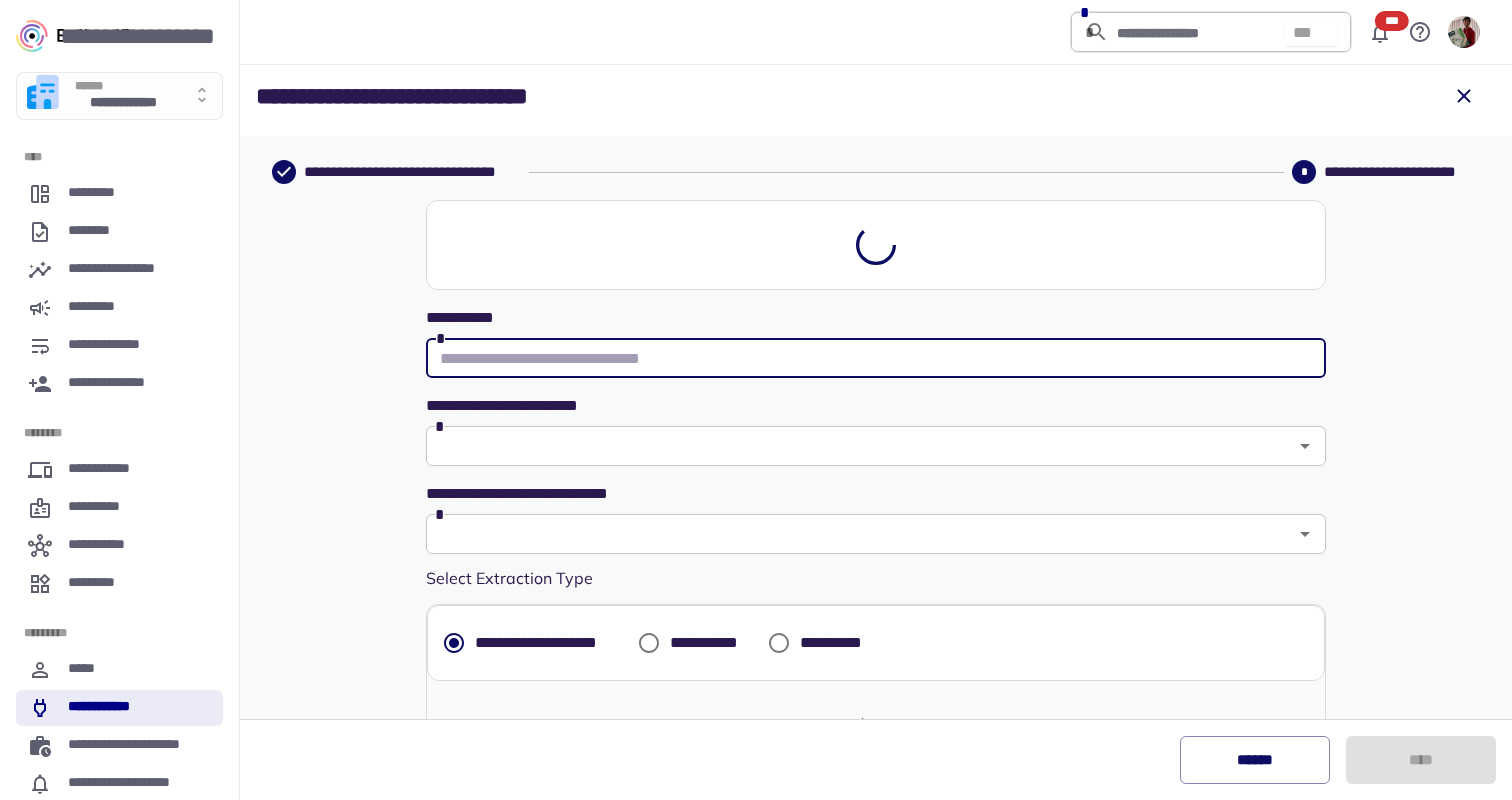 type on "**********" 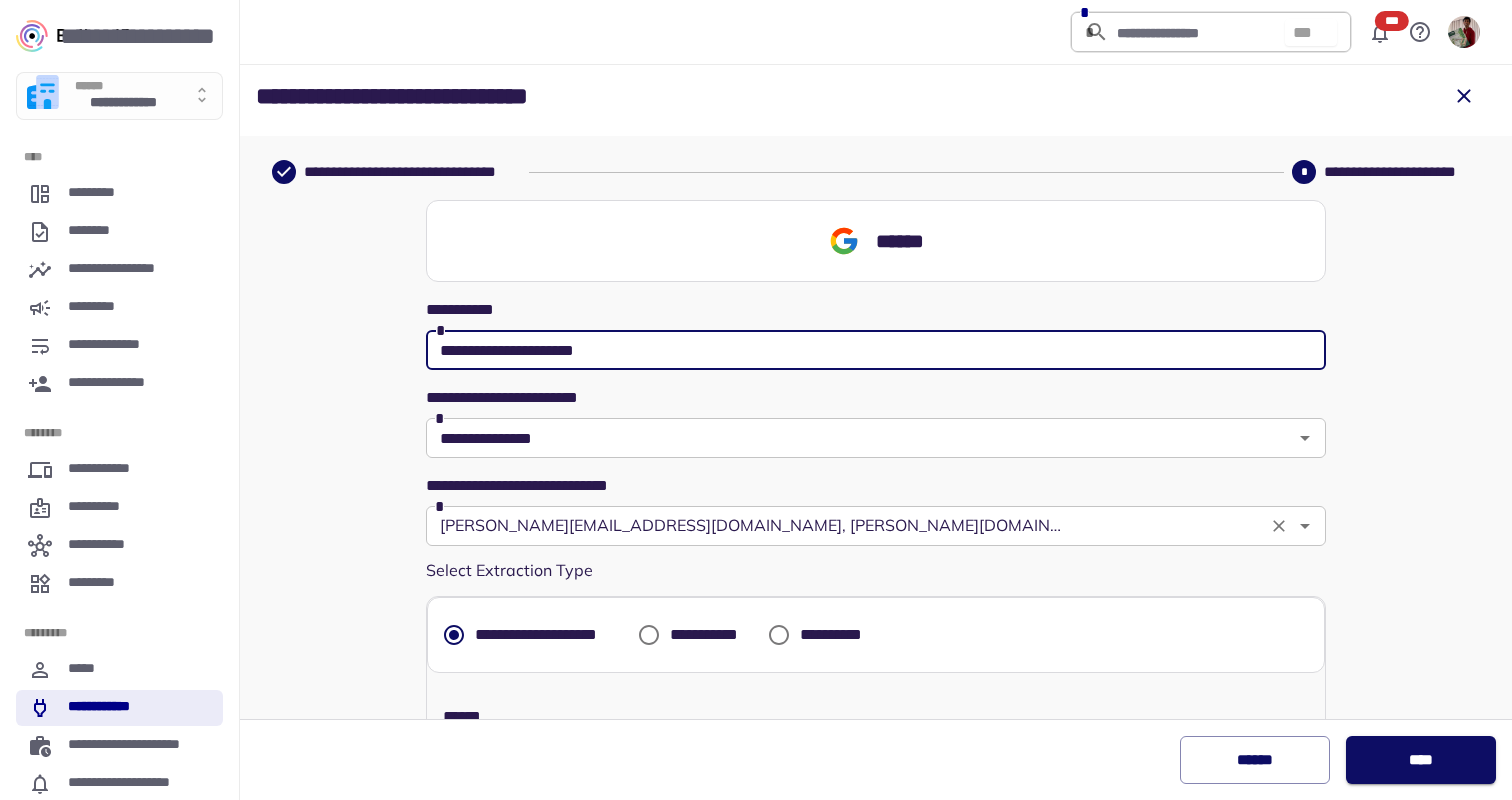 type on "**********" 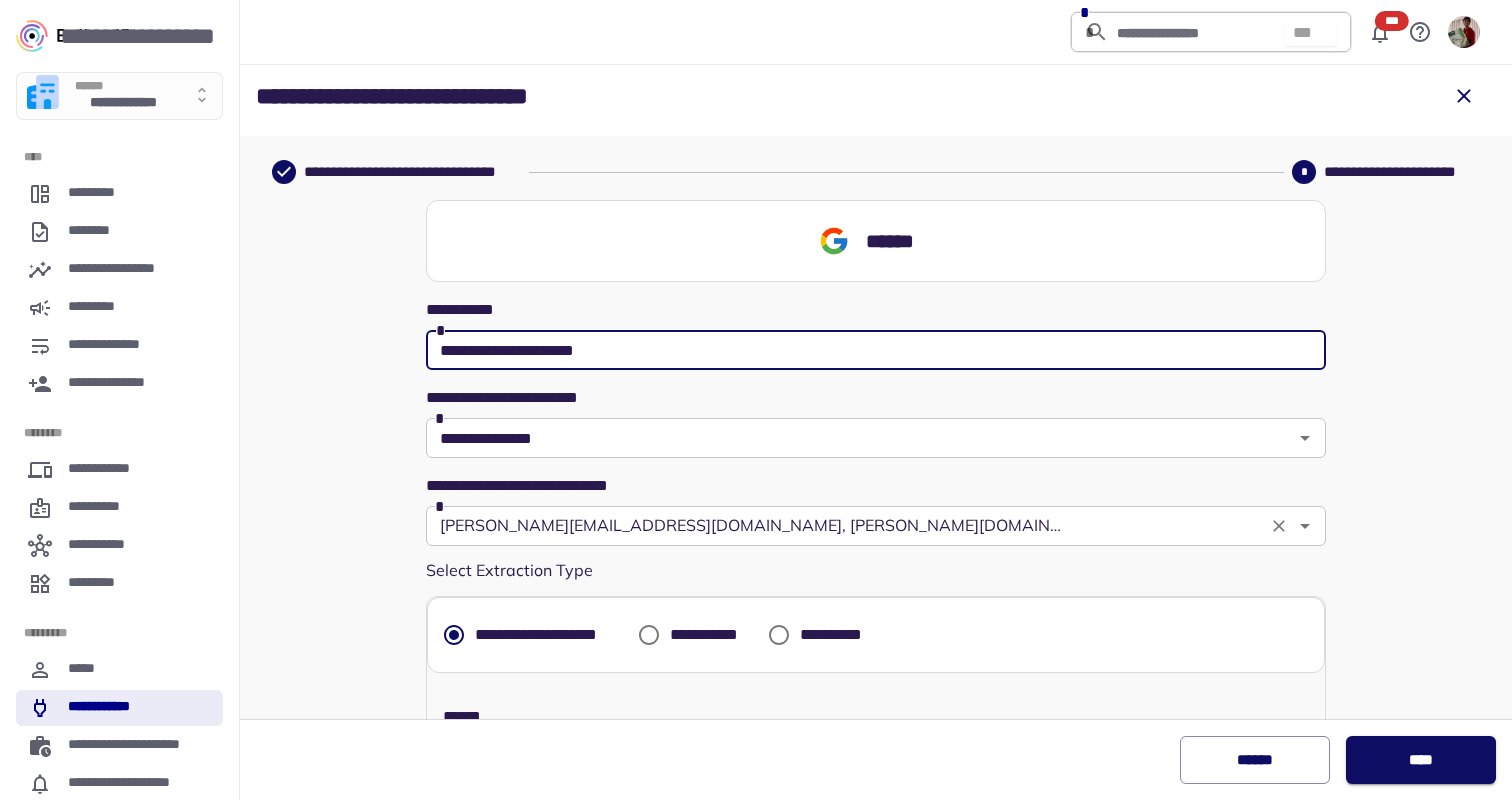 scroll, scrollTop: 409, scrollLeft: 0, axis: vertical 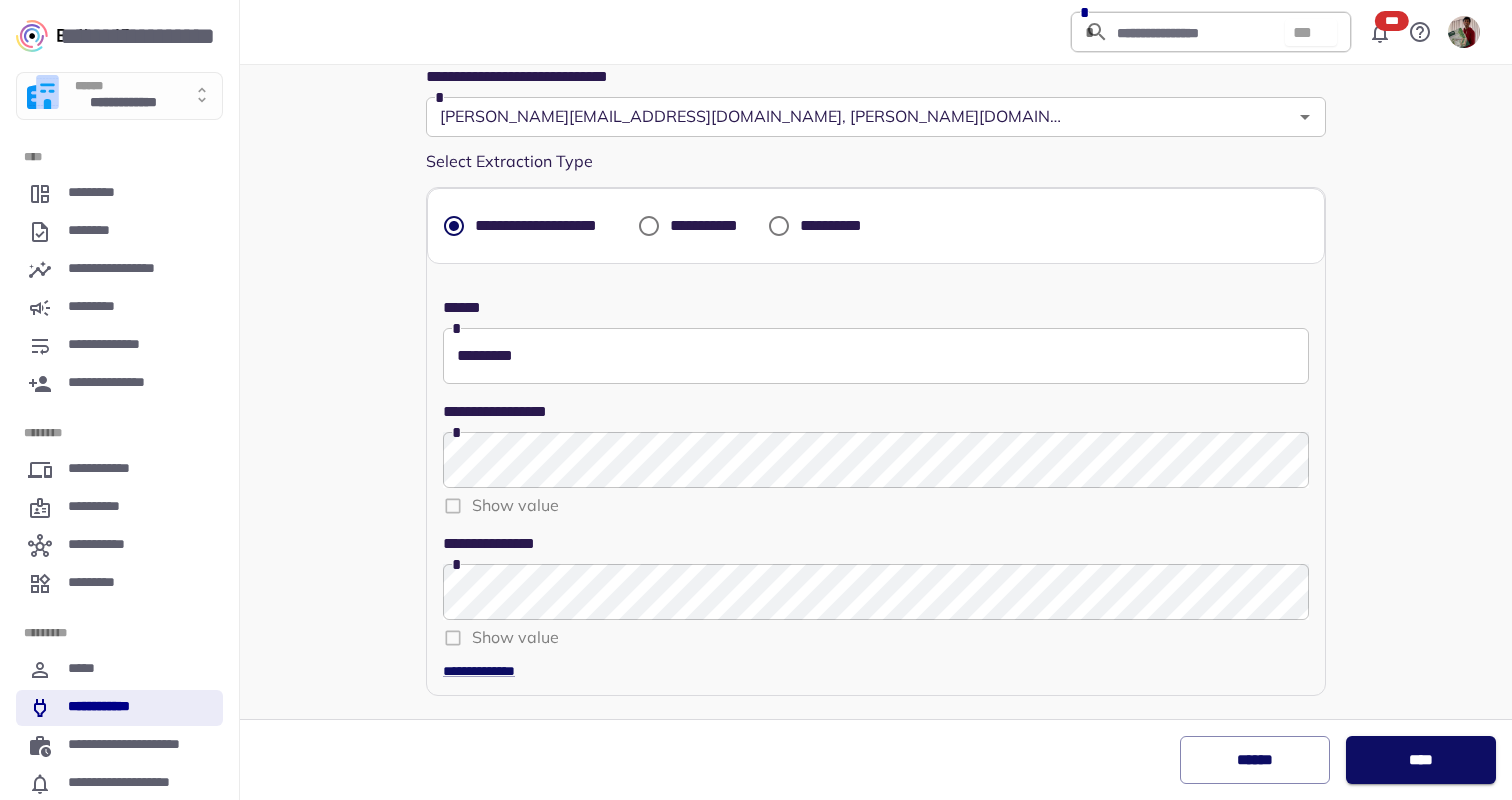 click on "****" at bounding box center (1421, 760) 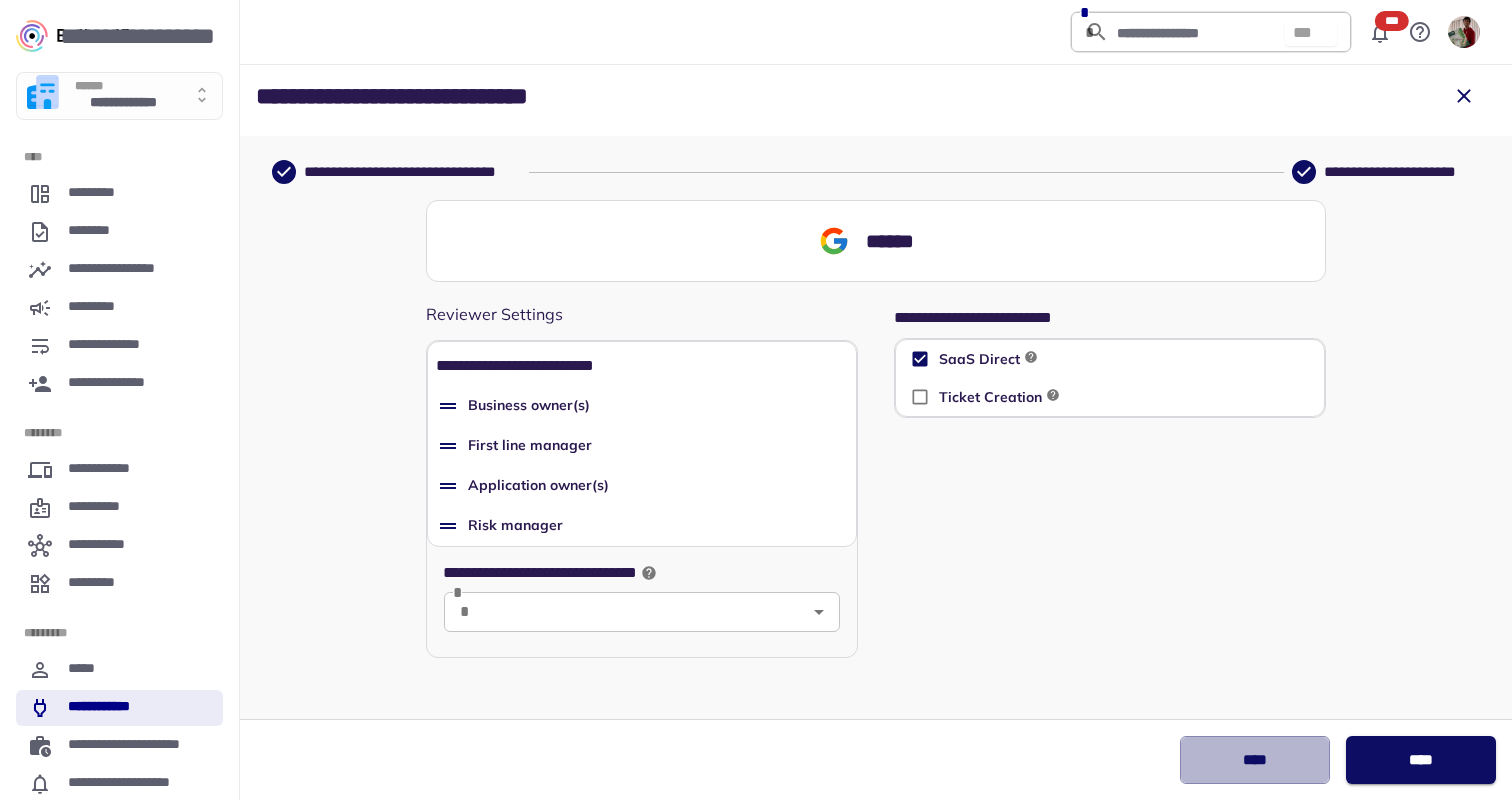 click on "****" at bounding box center (1255, 760) 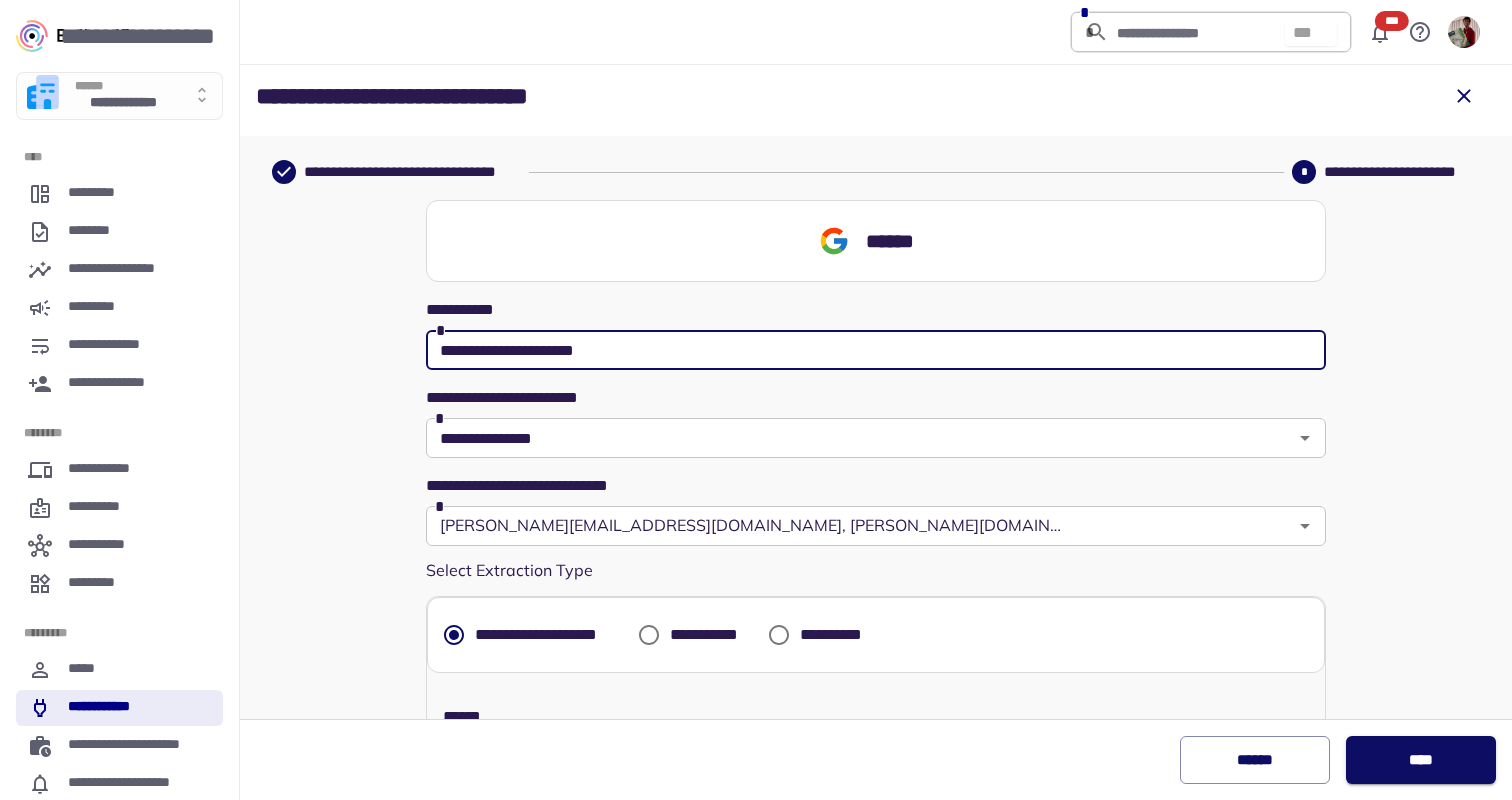 click on "******" at bounding box center (1255, 760) 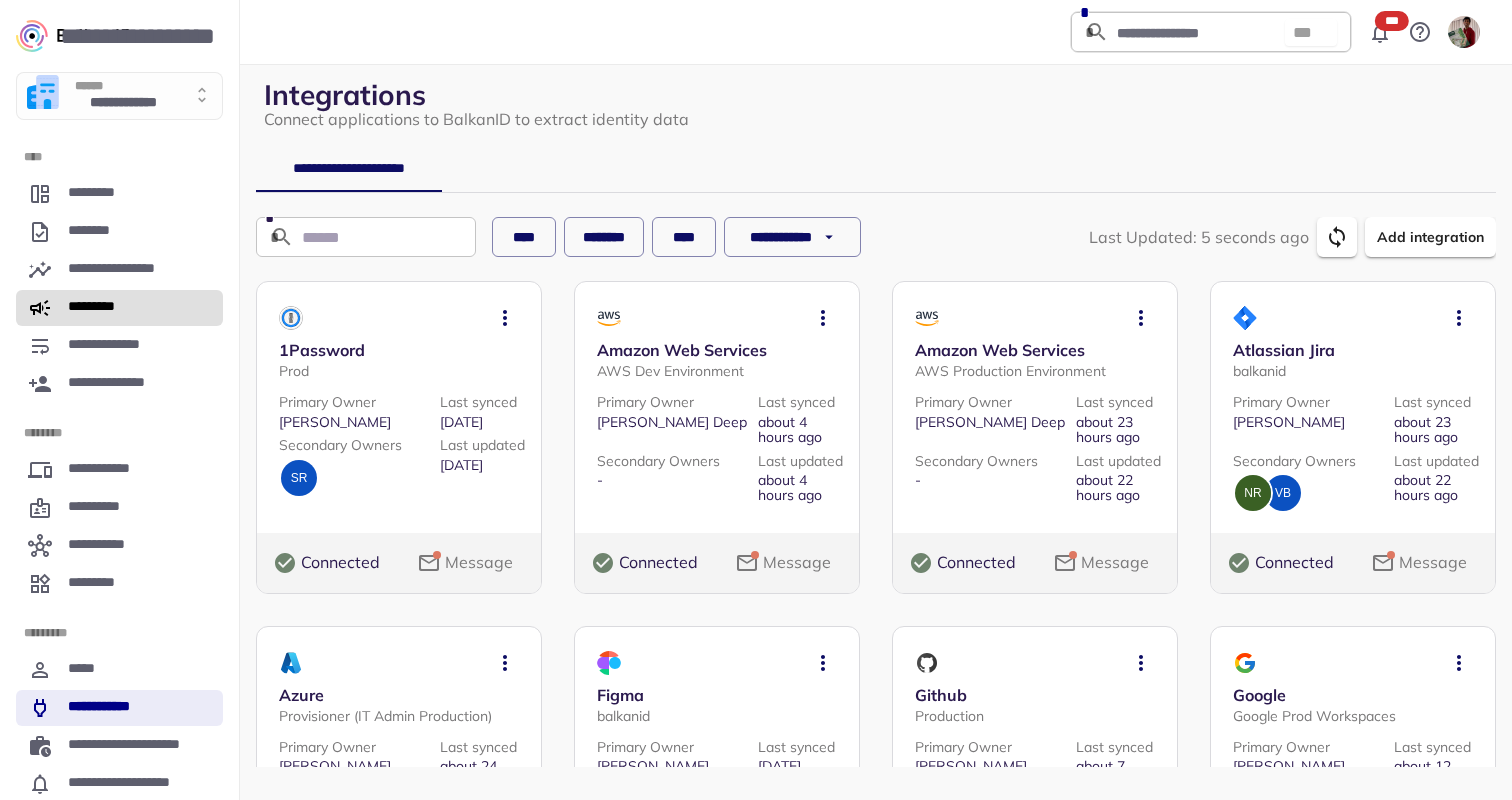 click on "*********" at bounding box center [119, 308] 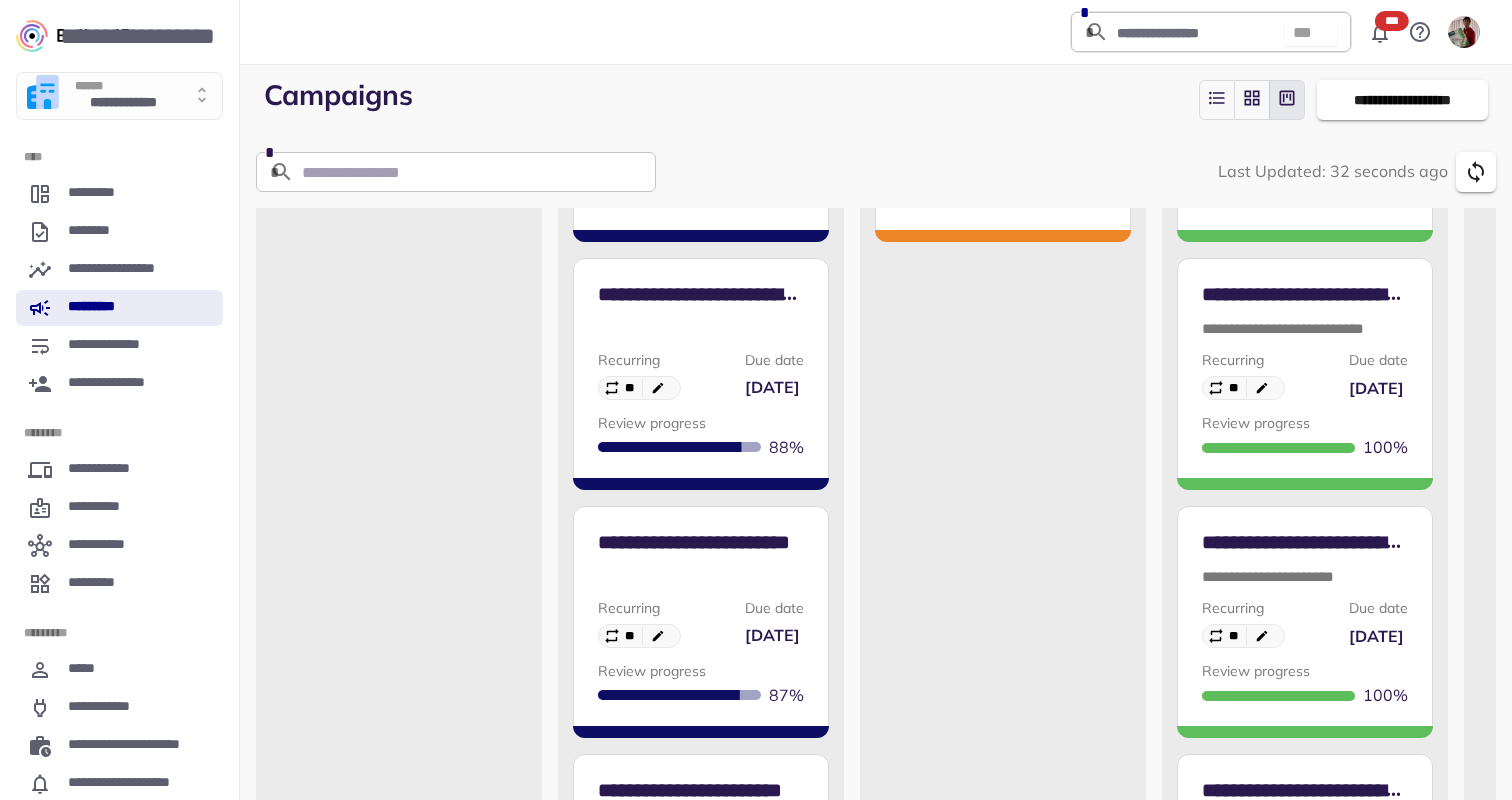 scroll, scrollTop: 360, scrollLeft: 0, axis: vertical 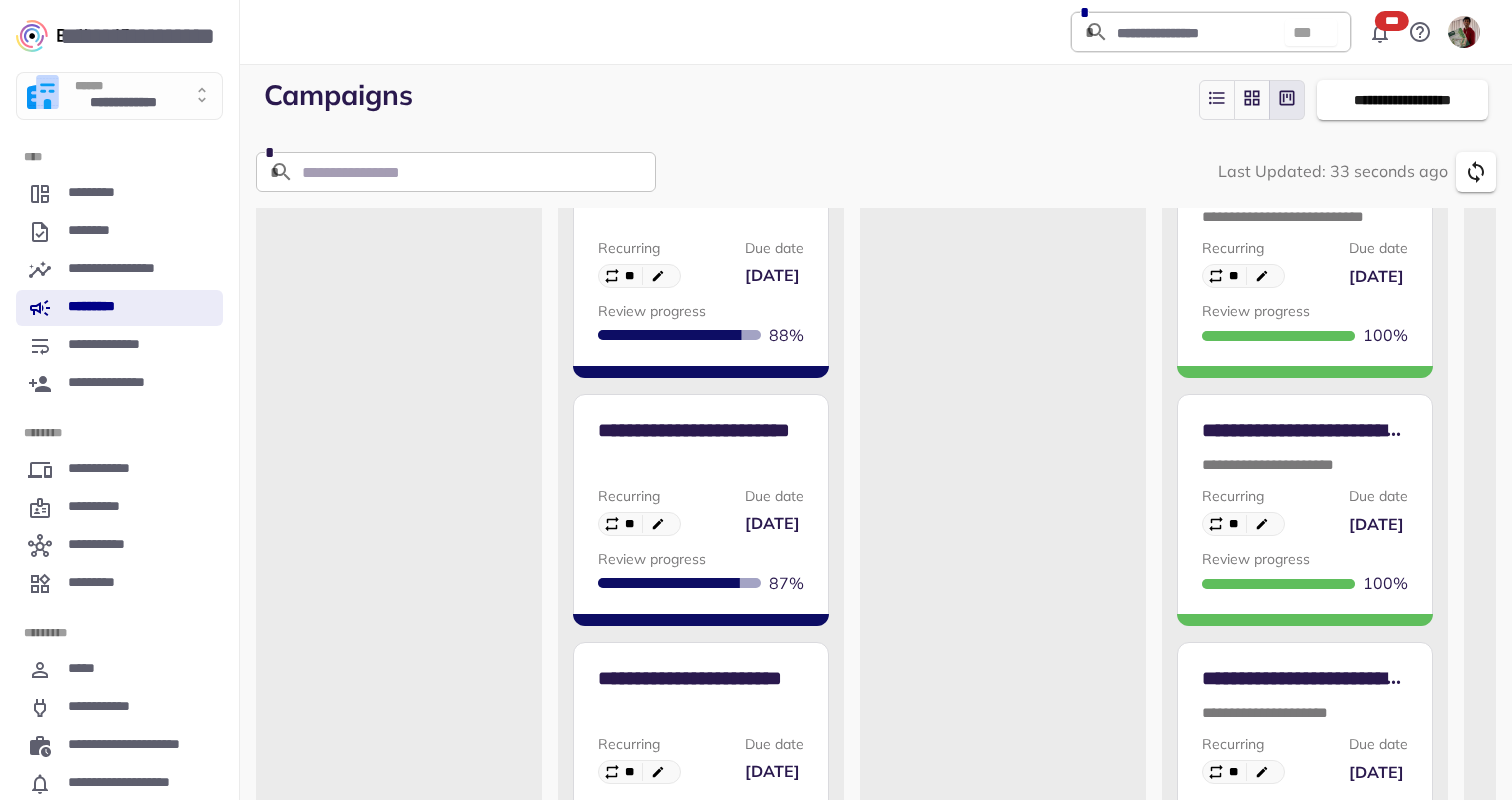 click on "Due date [DATE]" at bounding box center (774, 264) 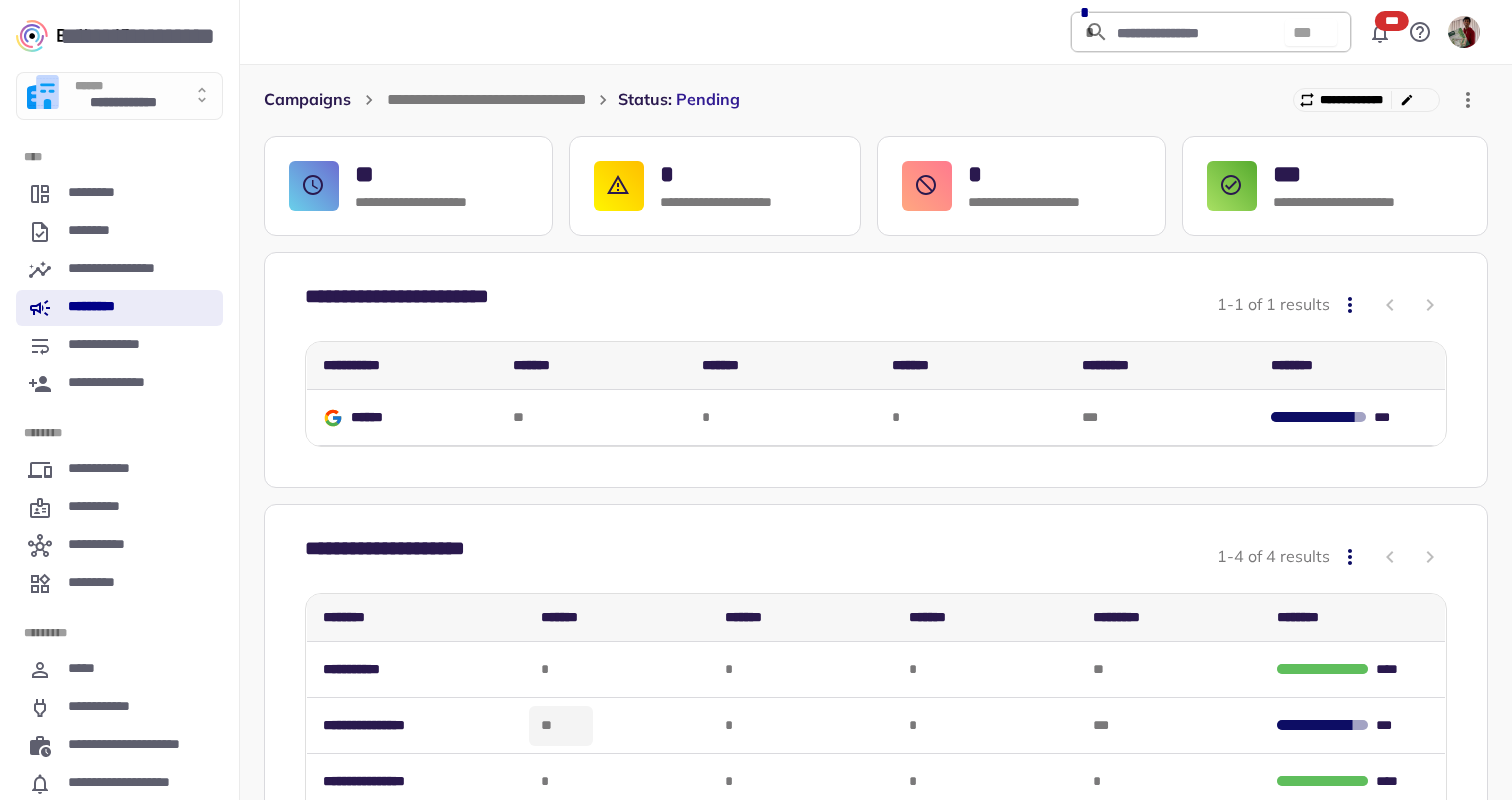 click on "**" at bounding box center (561, 726) 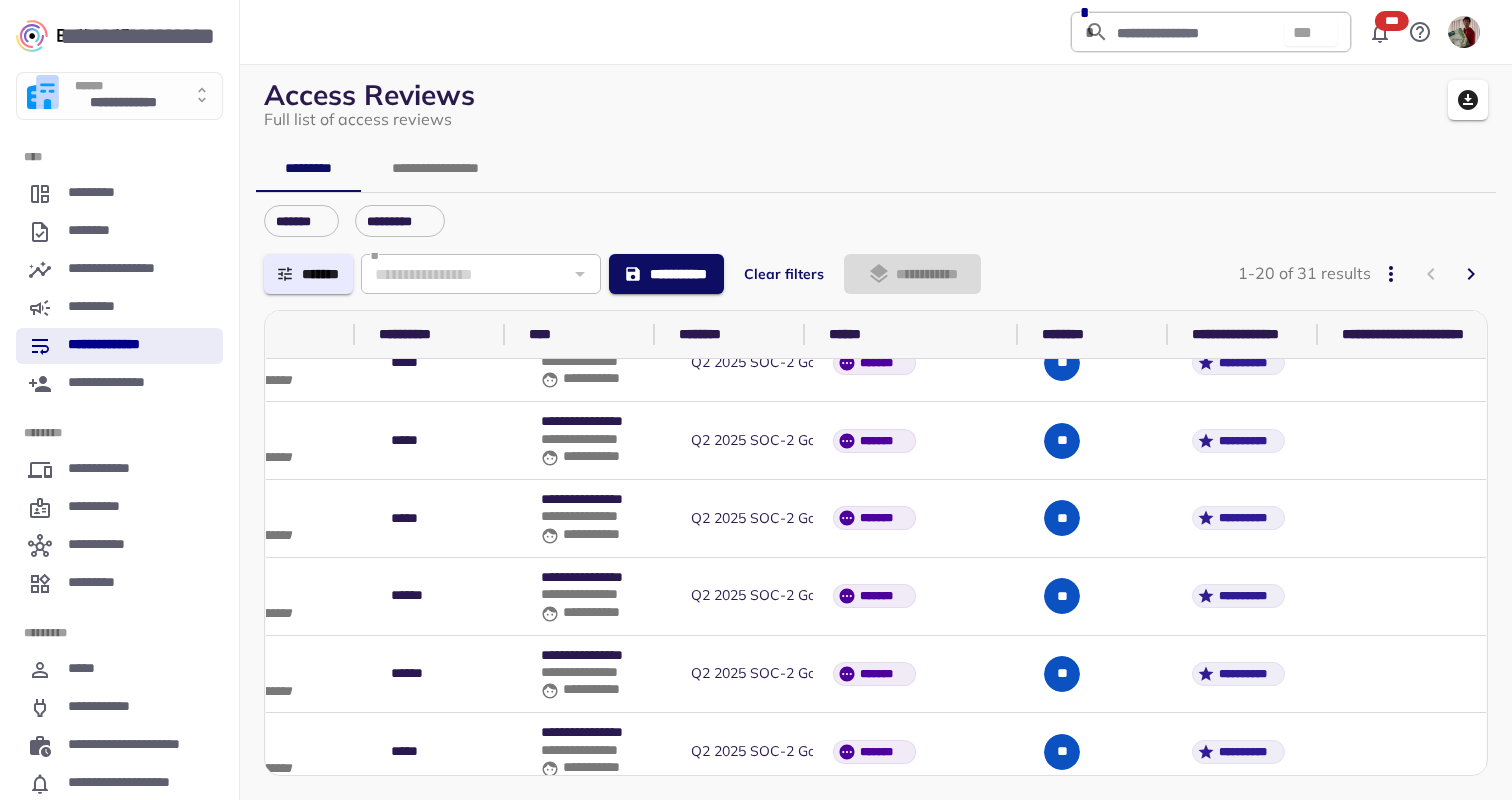 scroll, scrollTop: 1140, scrollLeft: 503, axis: both 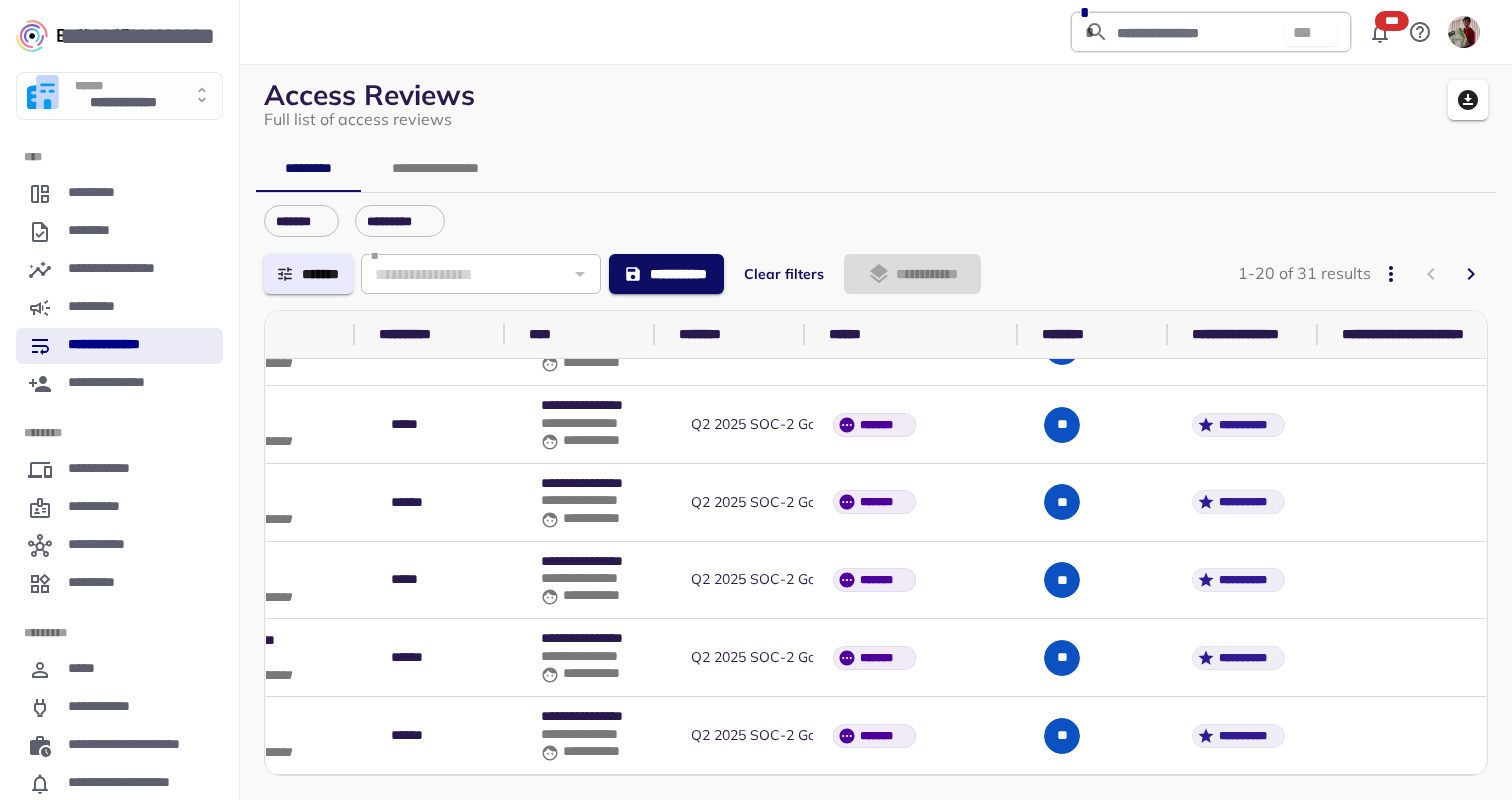 click 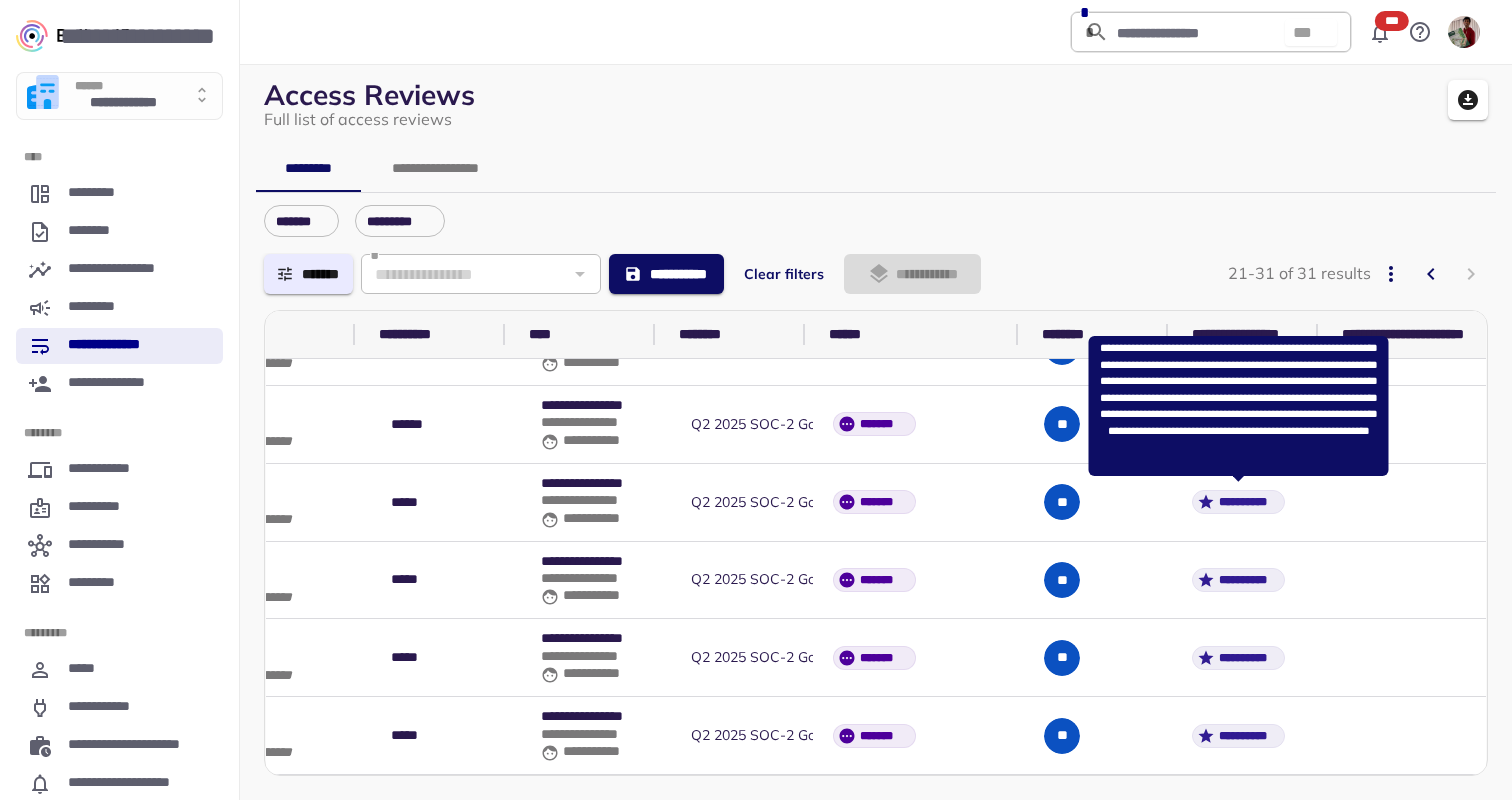 scroll, scrollTop: 0, scrollLeft: 503, axis: horizontal 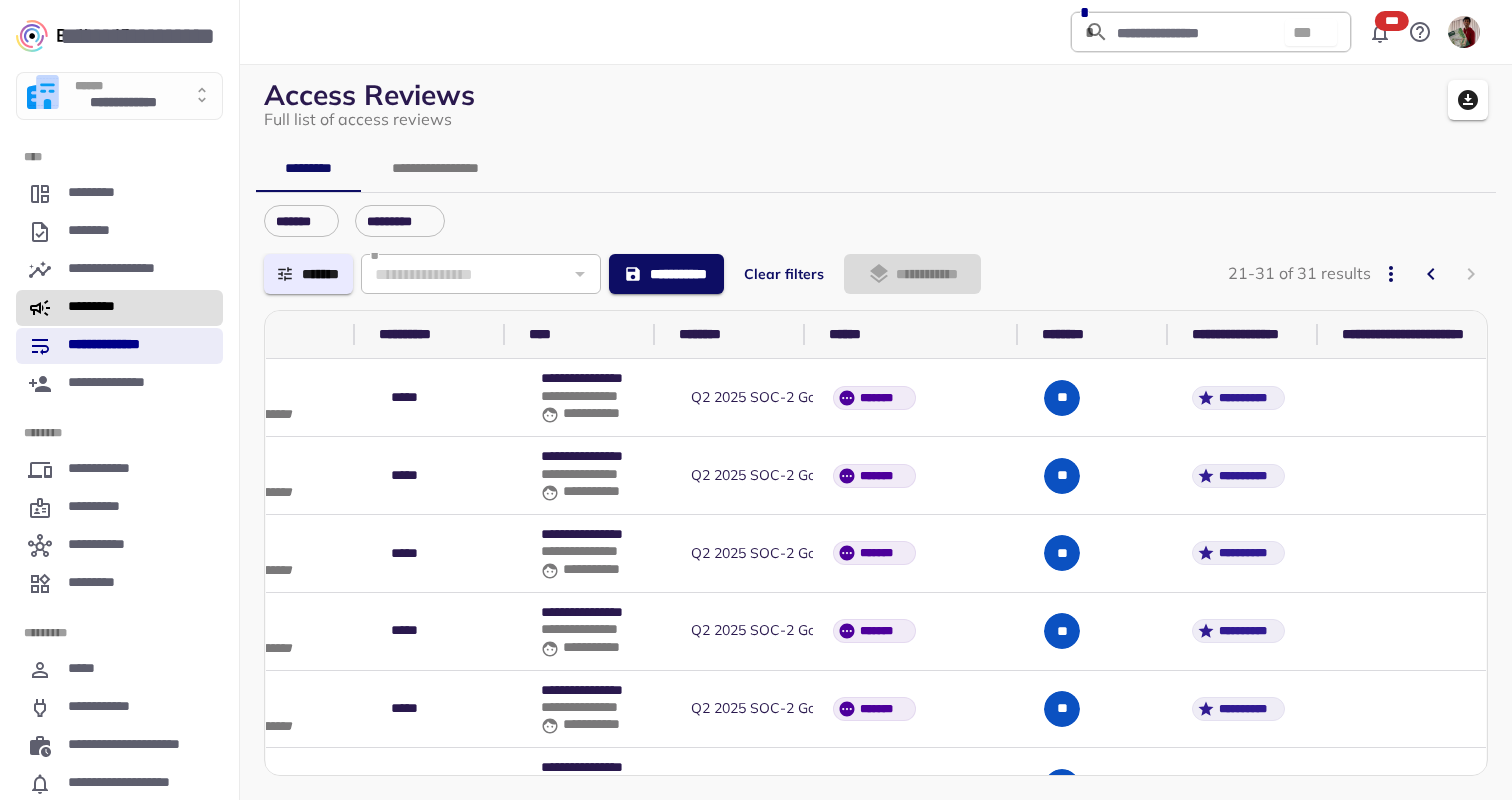 click on "*********" at bounding box center (119, 308) 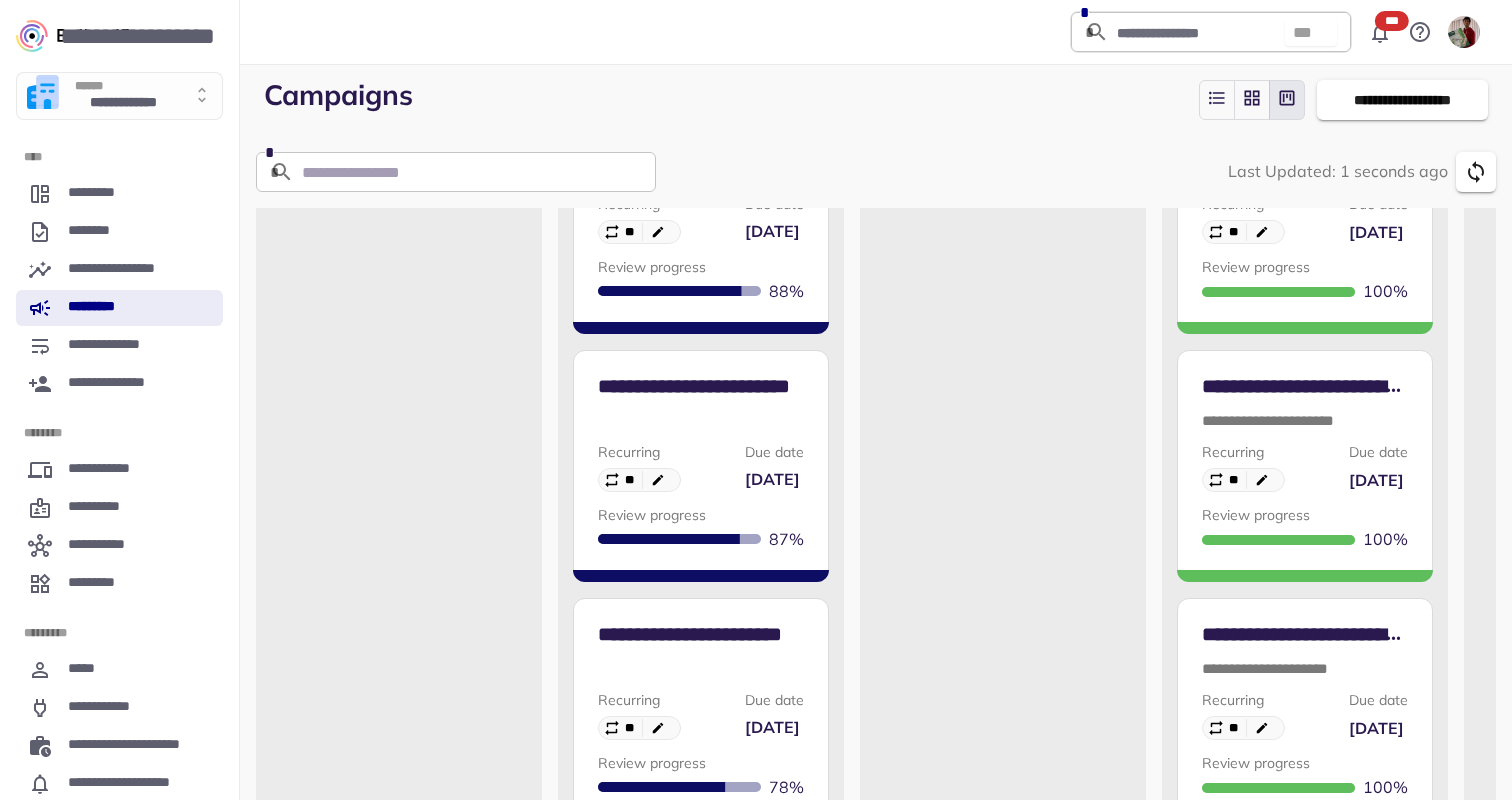 scroll, scrollTop: 460, scrollLeft: 0, axis: vertical 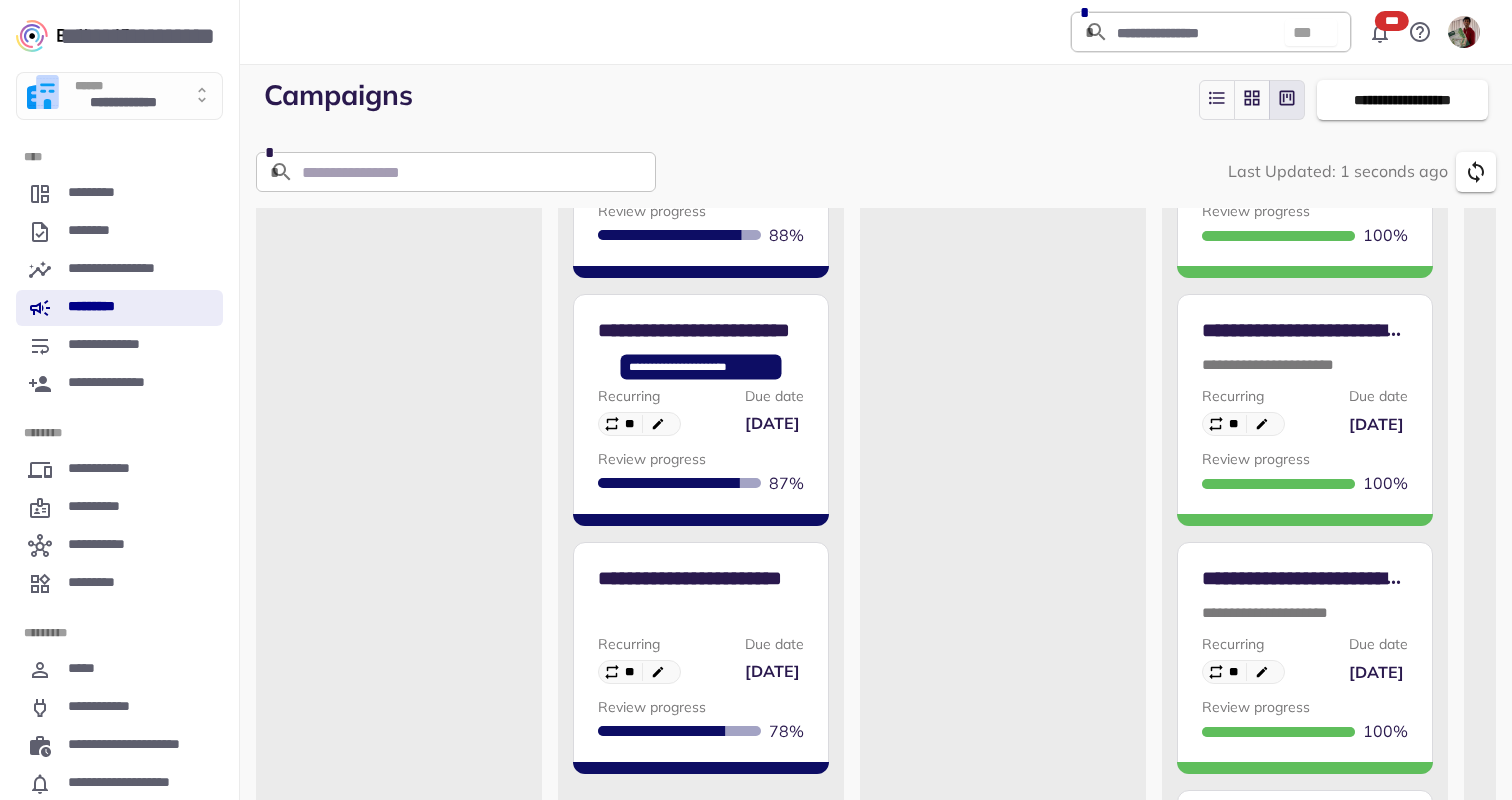 click on "**********" at bounding box center [701, 330] 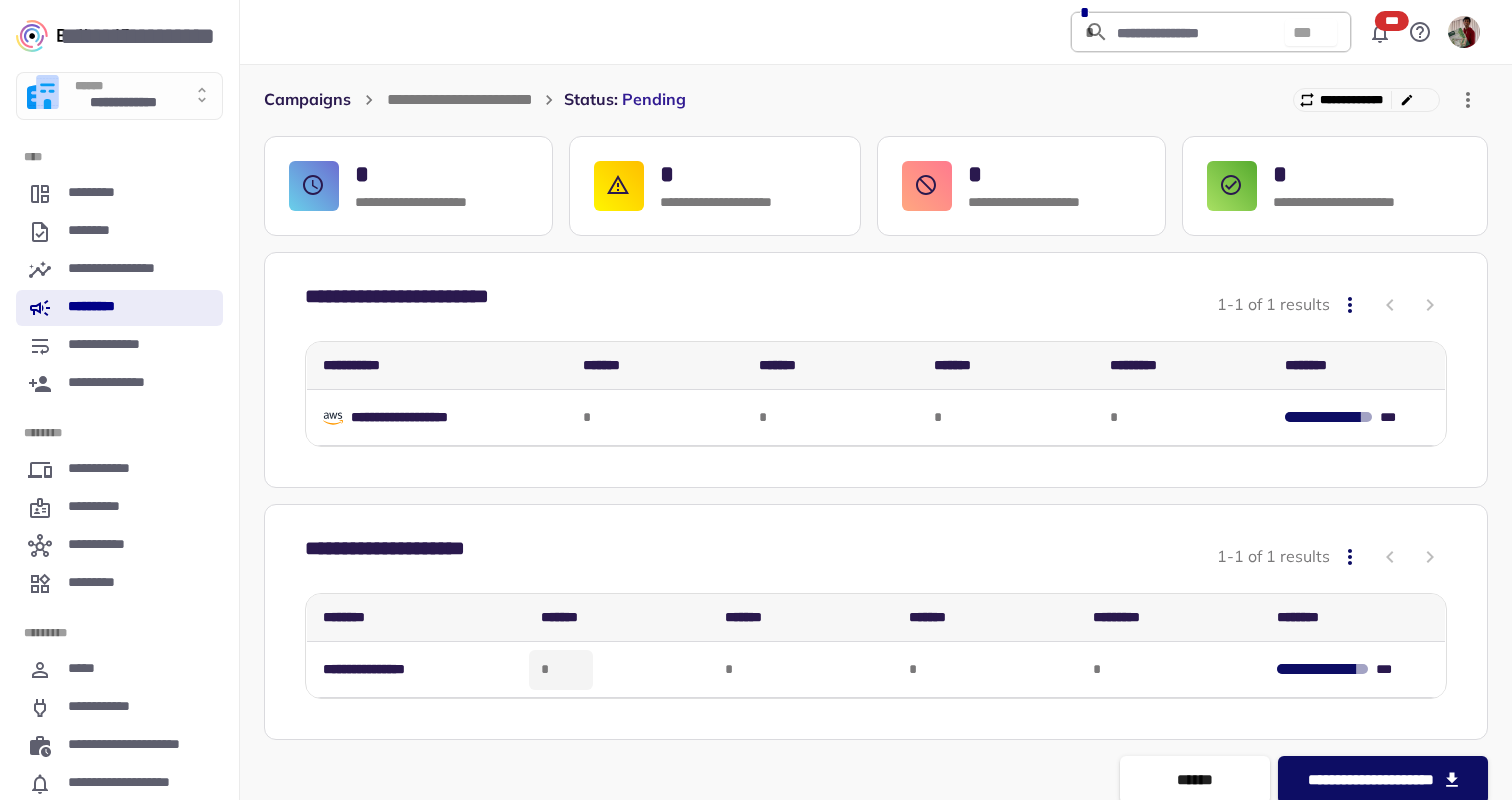 click on "*" at bounding box center [561, 670] 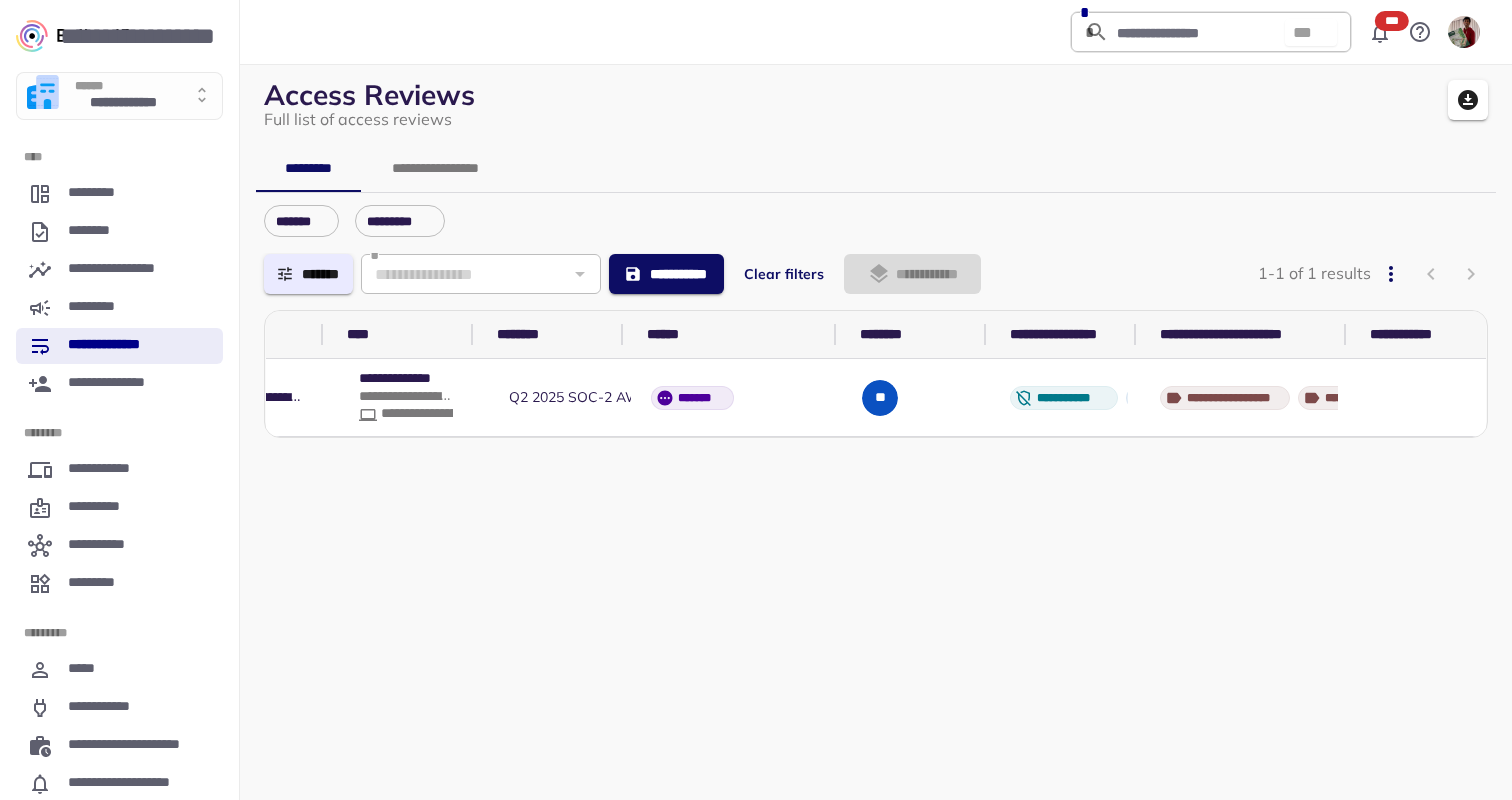 scroll, scrollTop: 0, scrollLeft: 853, axis: horizontal 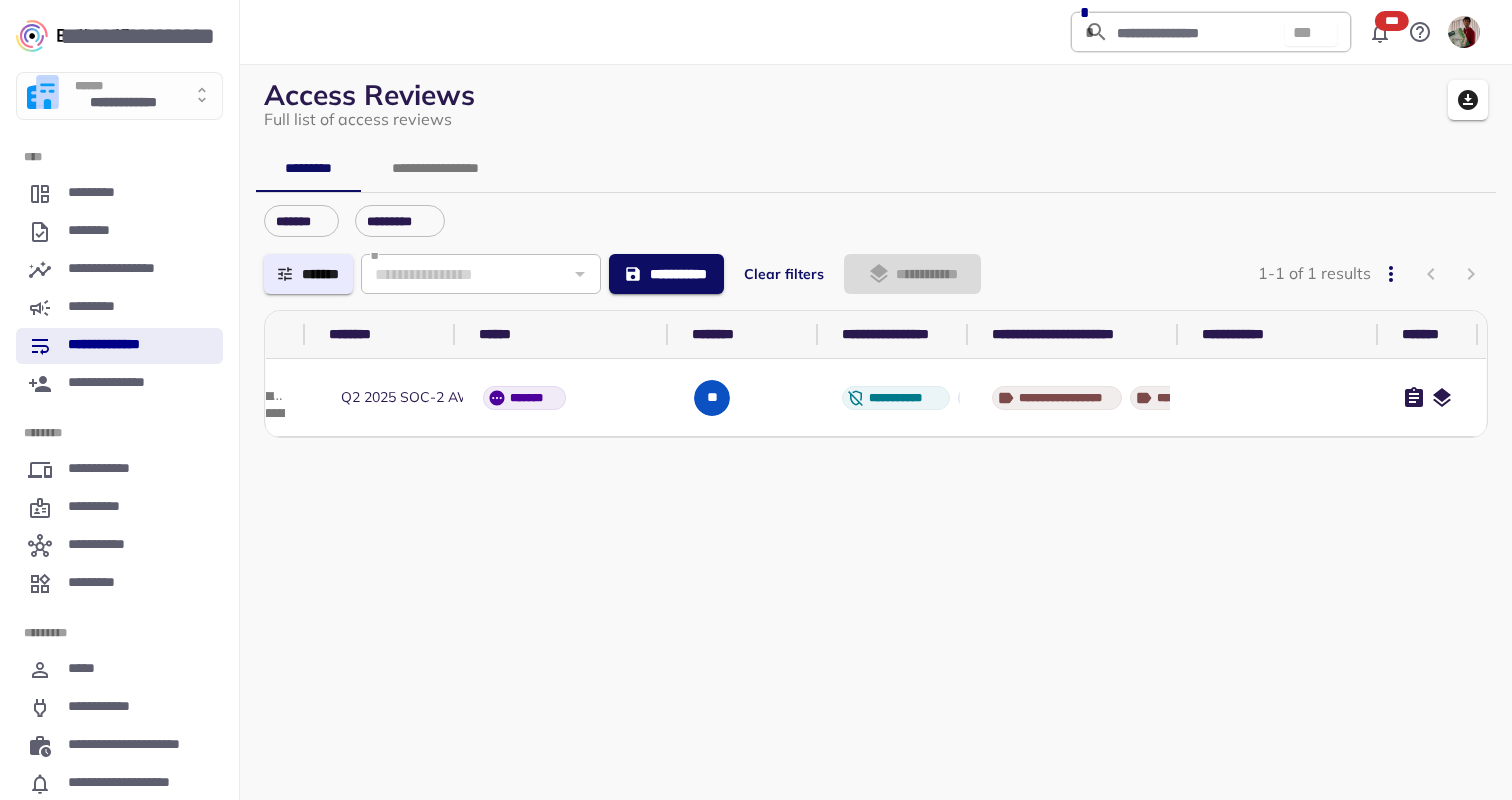 click 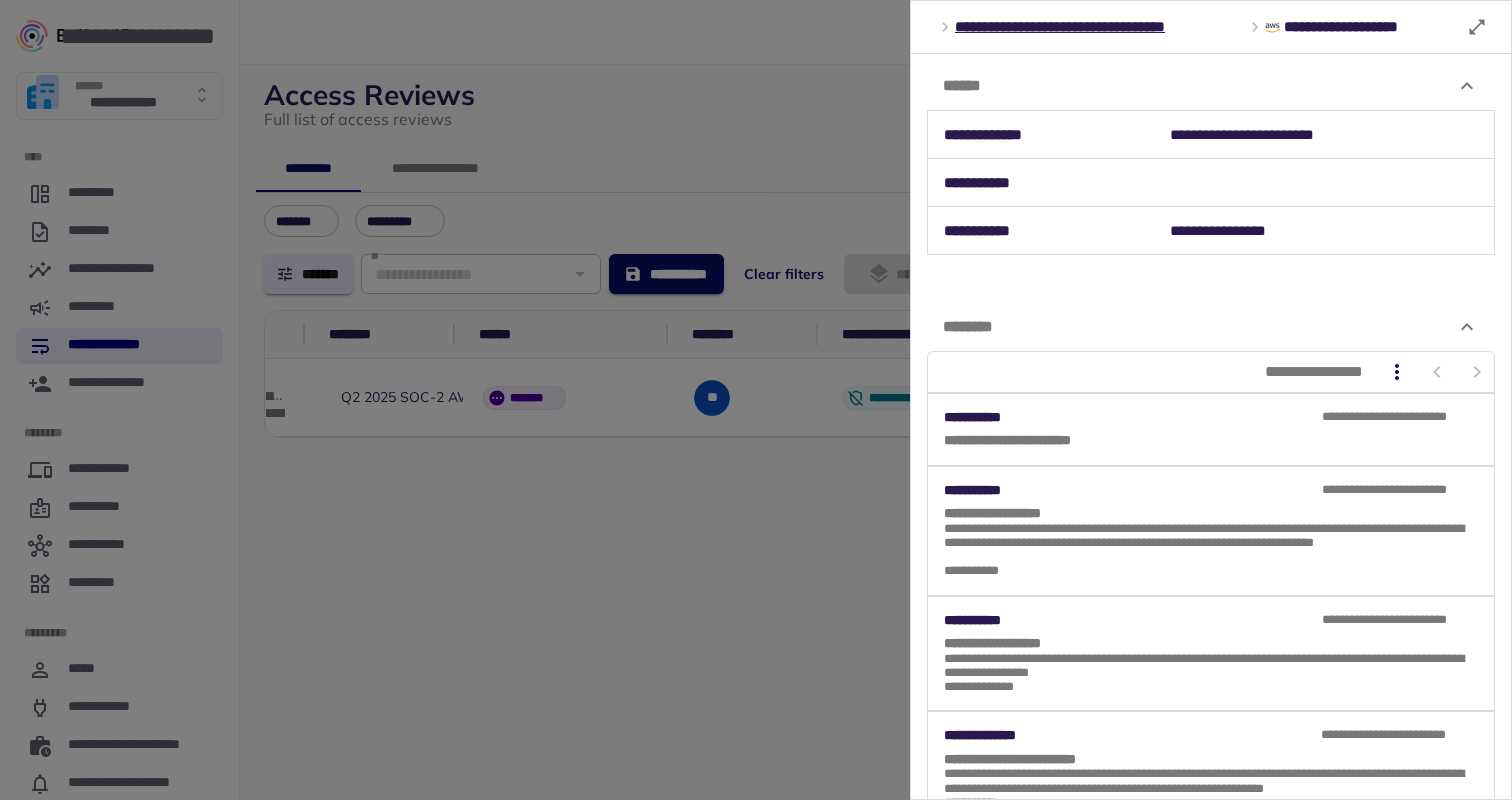 click at bounding box center [756, 400] 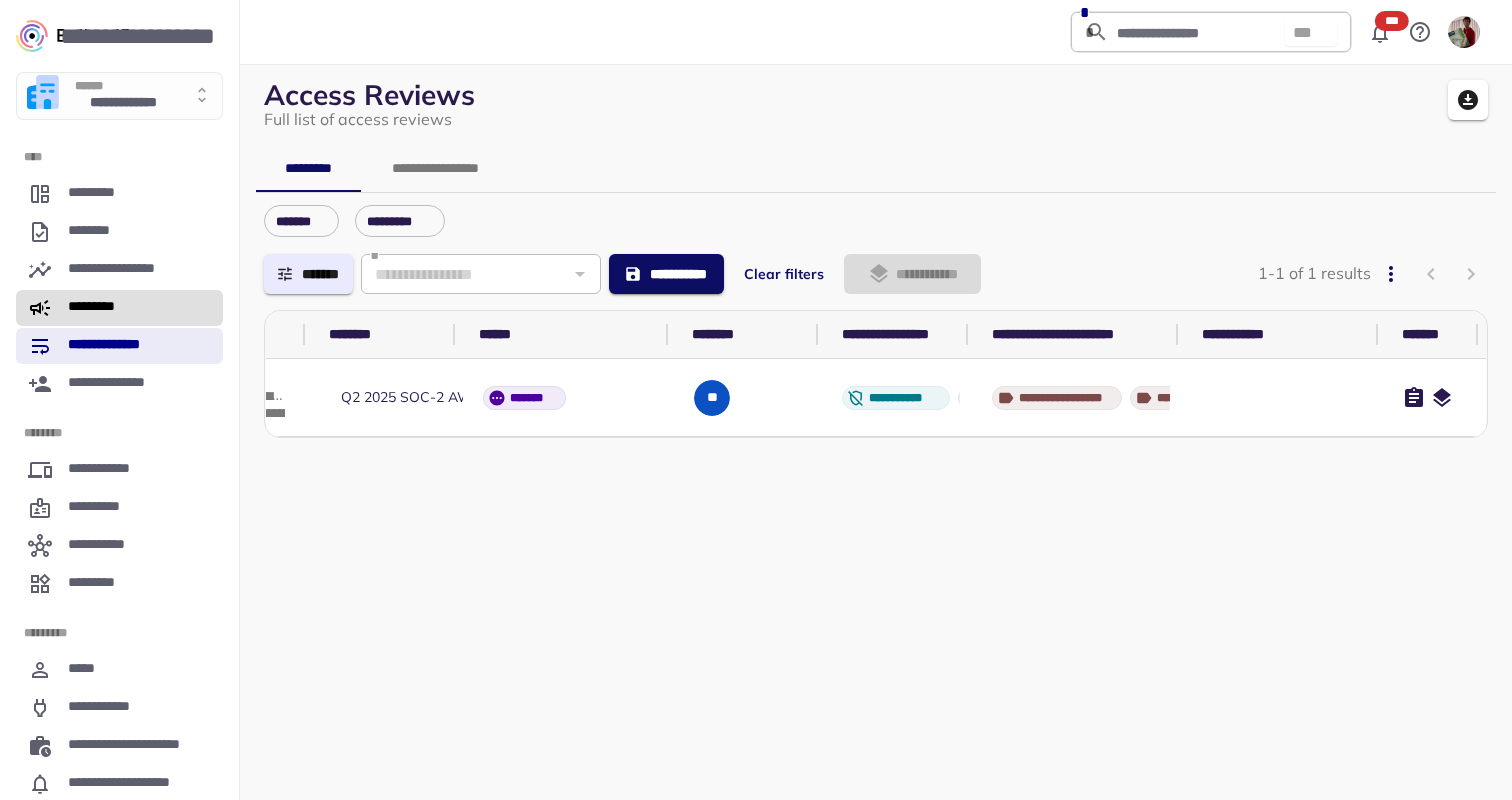 click on "*********" at bounding box center (104, 308) 